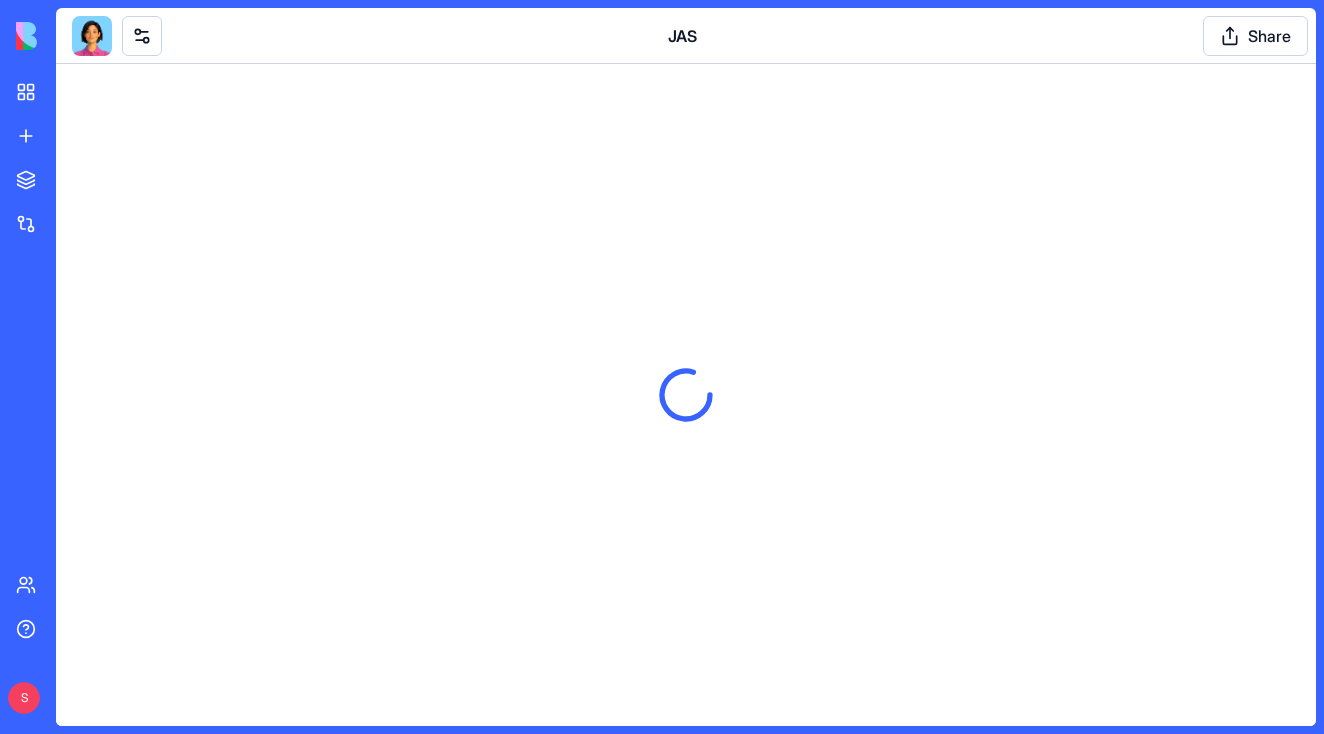 scroll, scrollTop: 0, scrollLeft: 0, axis: both 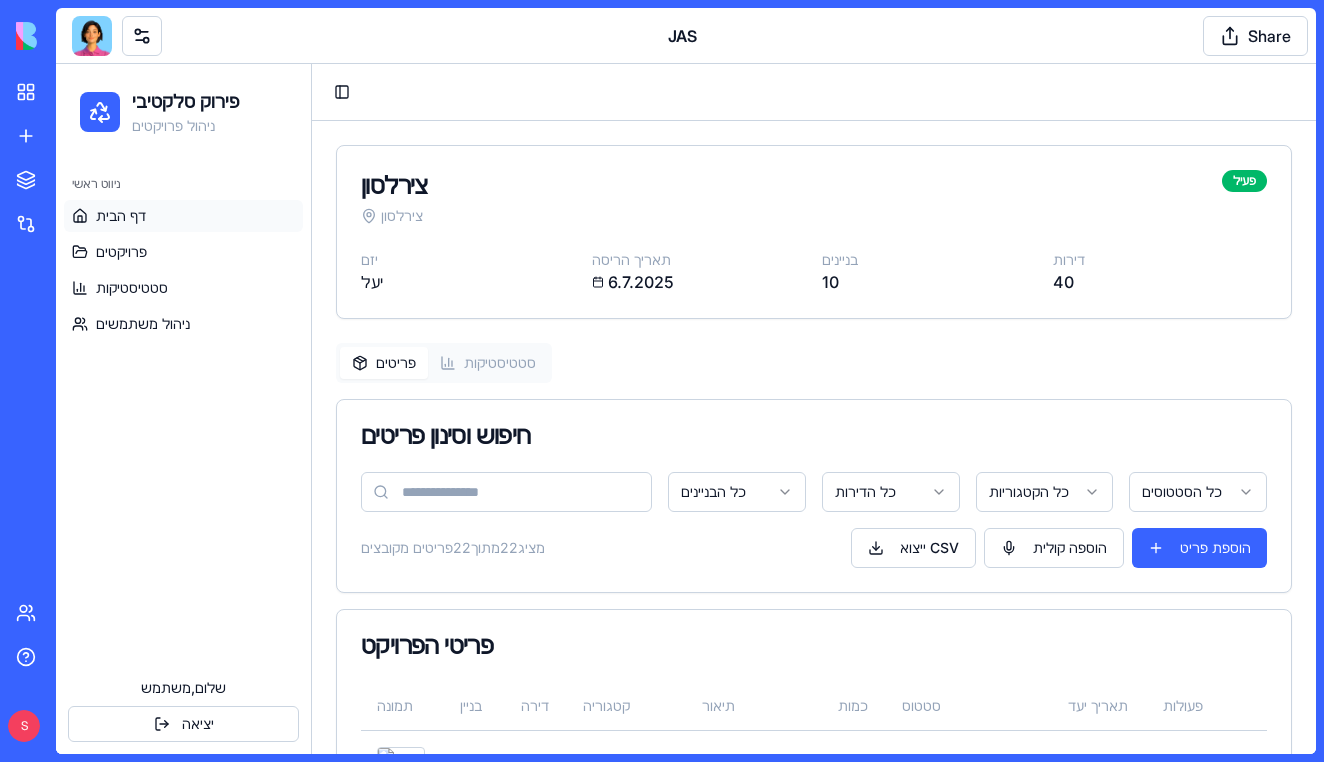 click on "דף הבית" at bounding box center [183, 216] 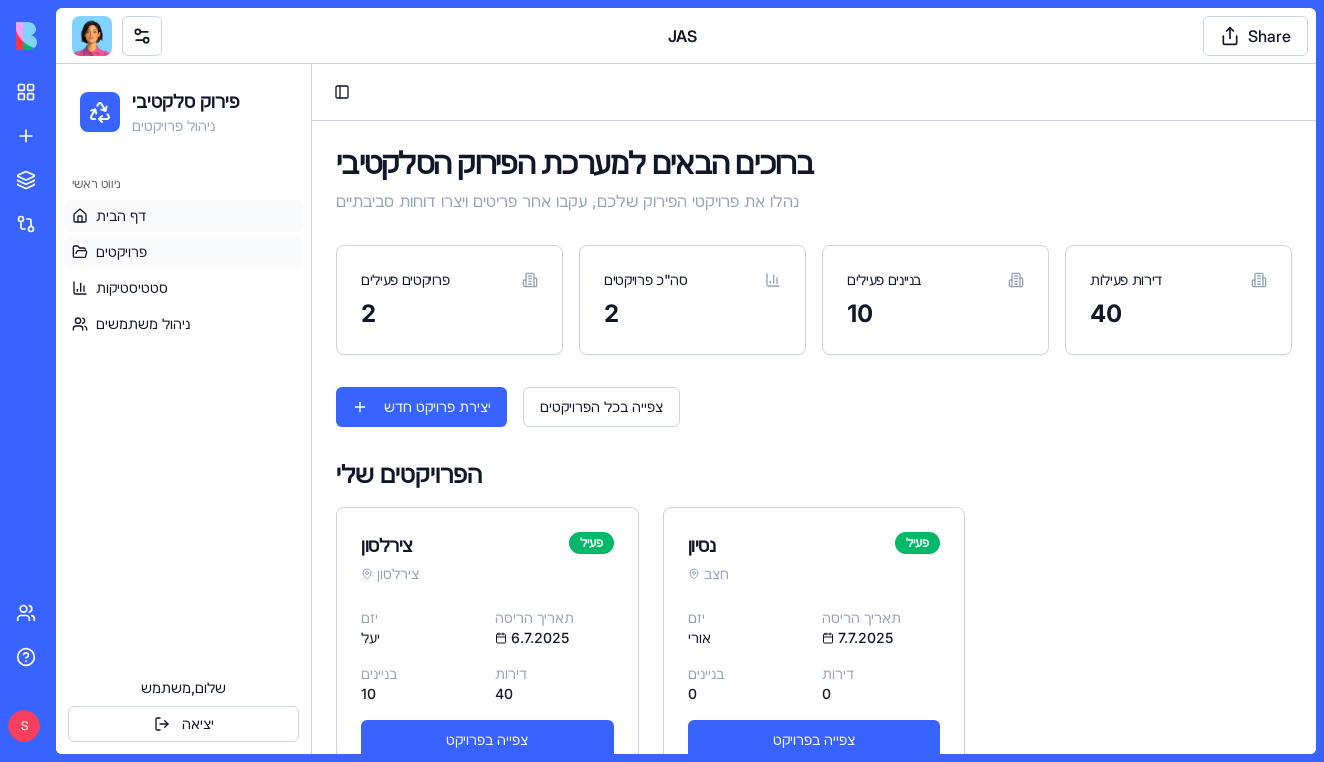 click on "פרויקטים" at bounding box center (183, 252) 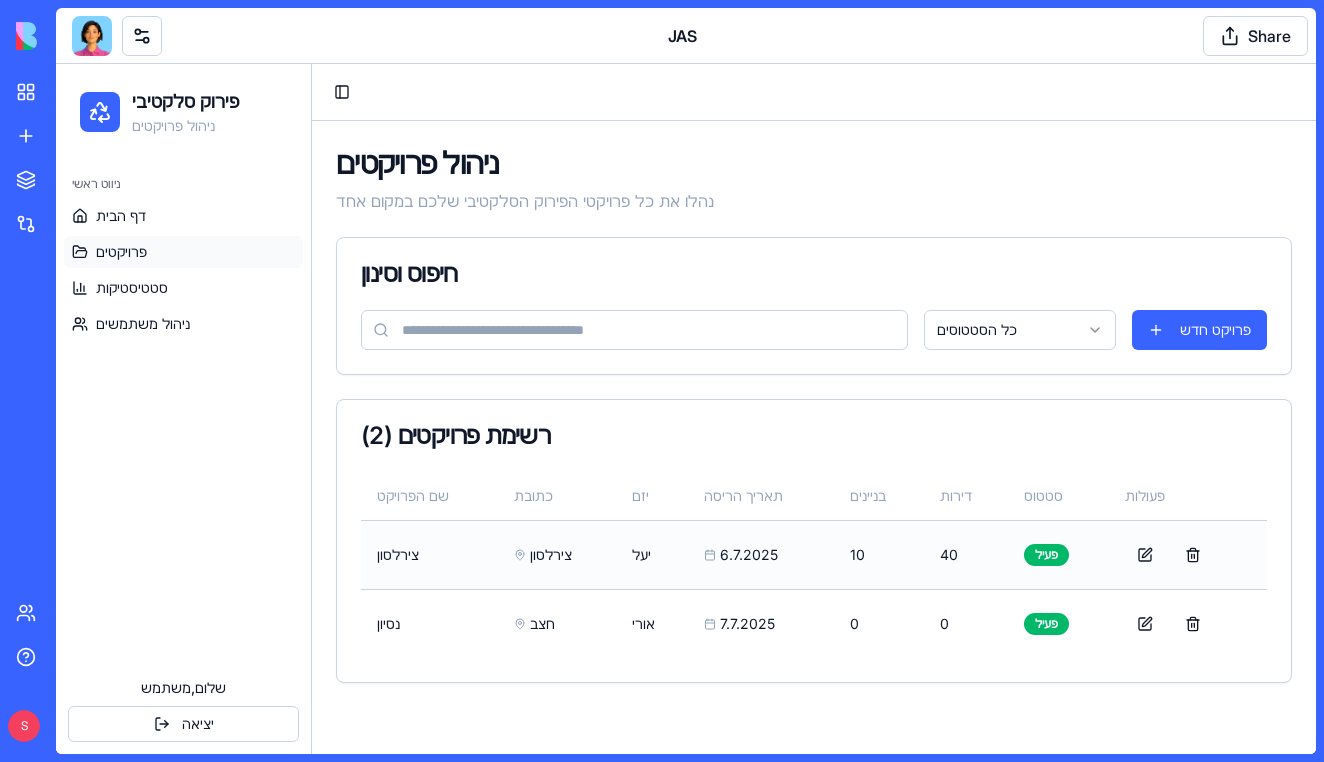 click on "צירלסון" at bounding box center [557, 554] 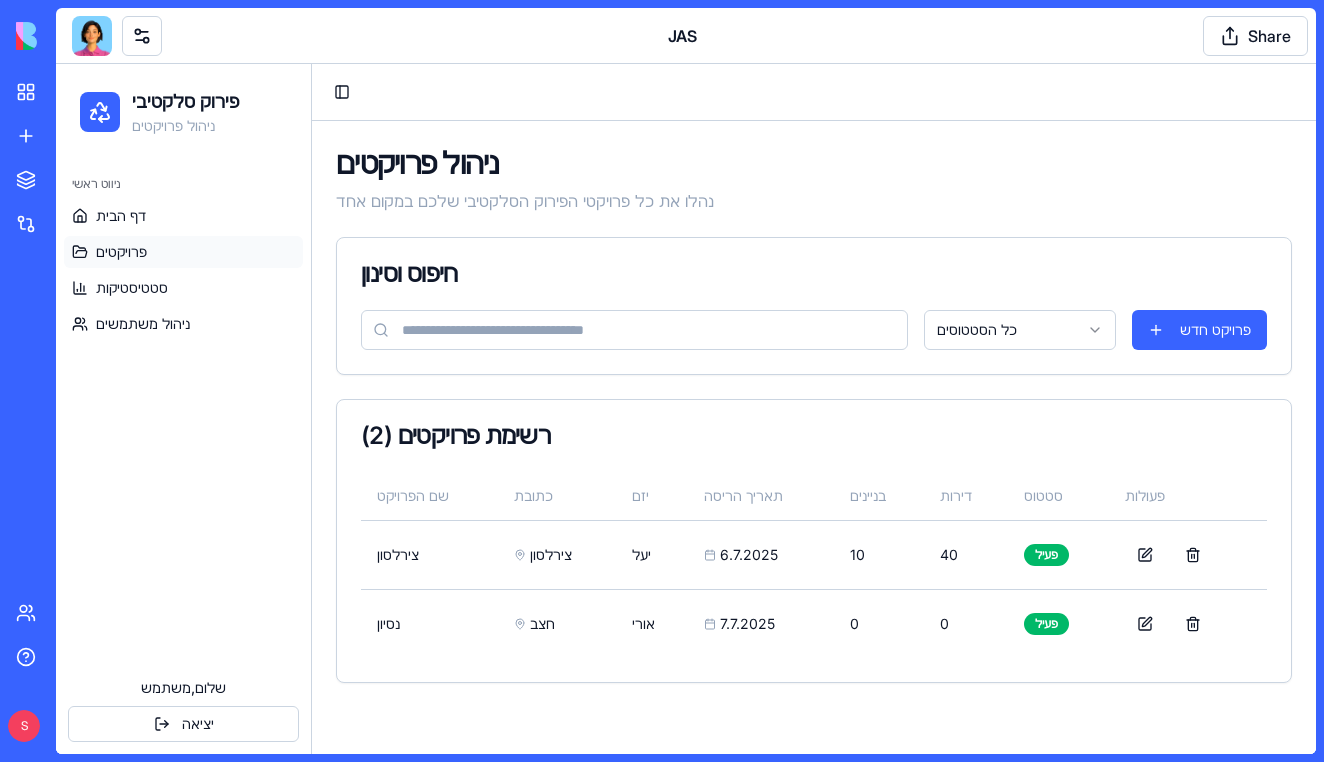 scroll, scrollTop: 0, scrollLeft: 0, axis: both 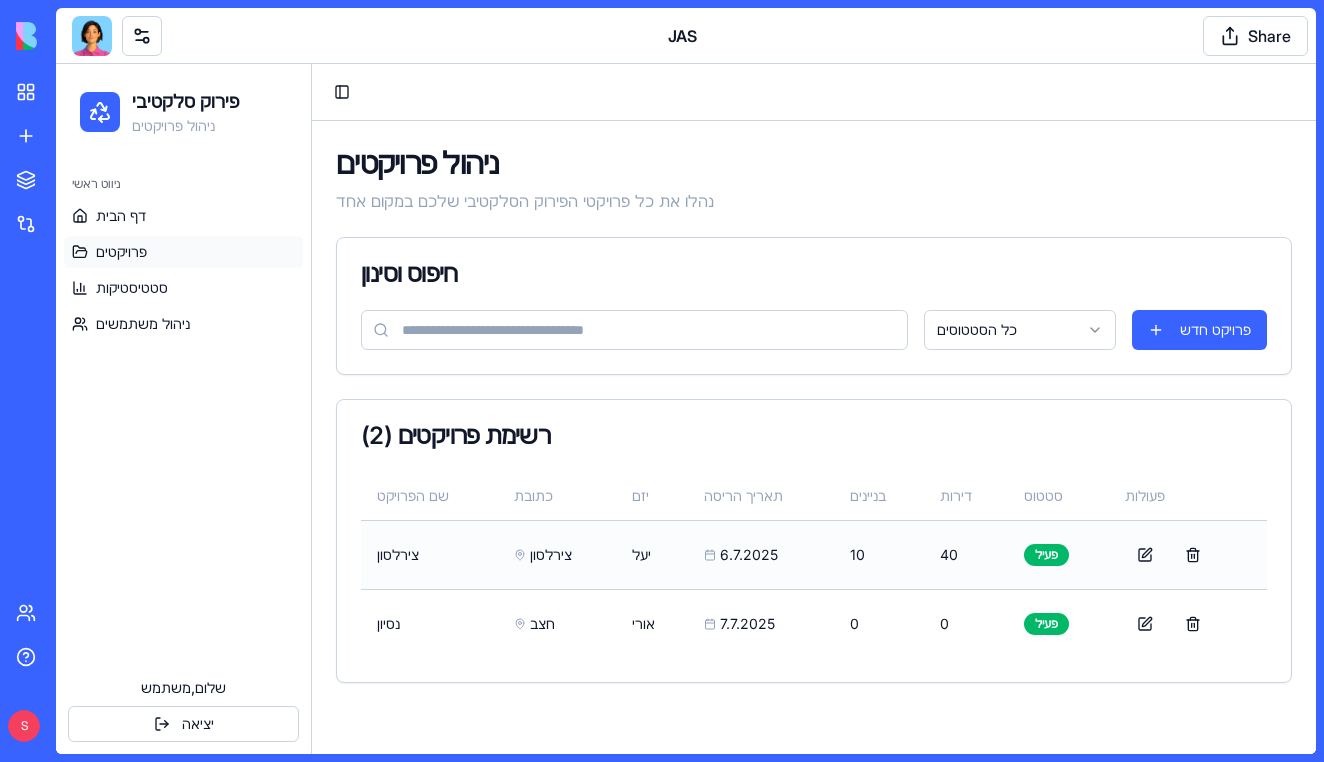 click on "צירלסון" at bounding box center (557, 554) 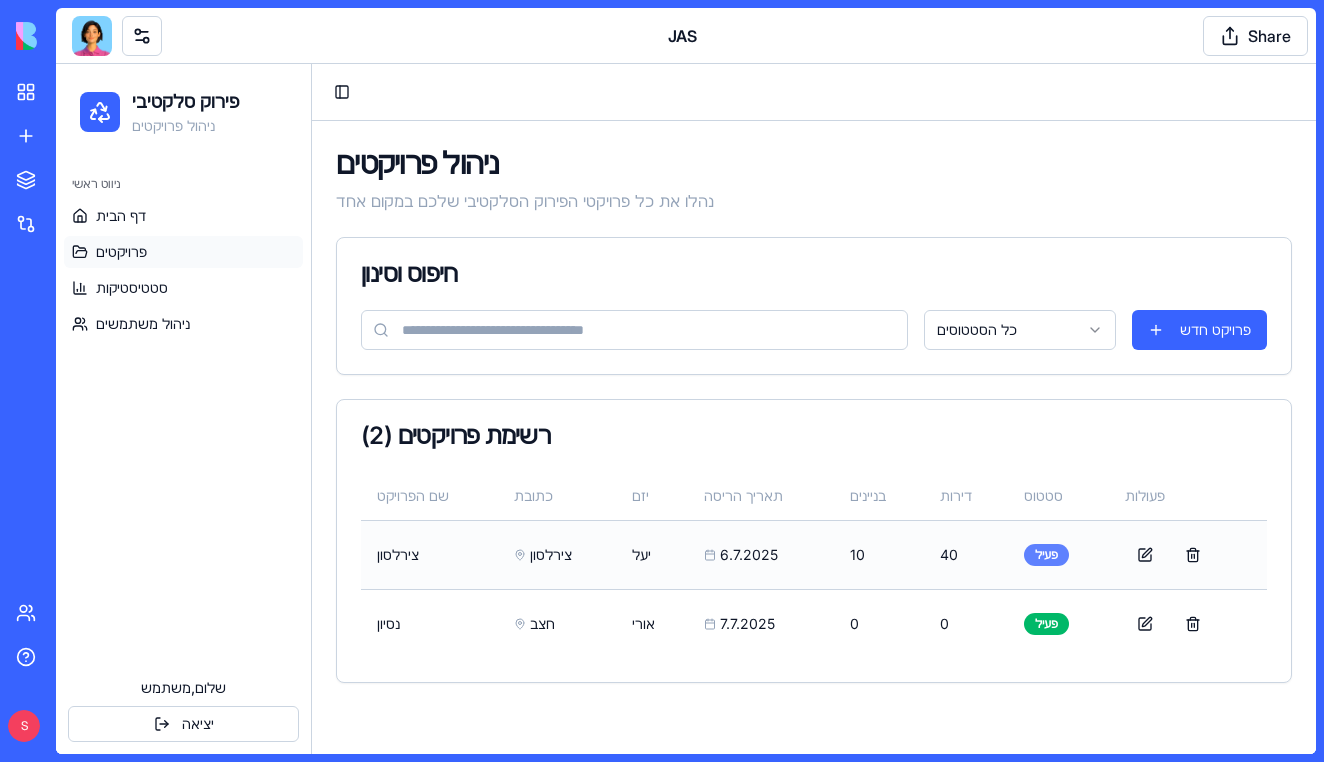 click on "פעיל" at bounding box center (1046, 555) 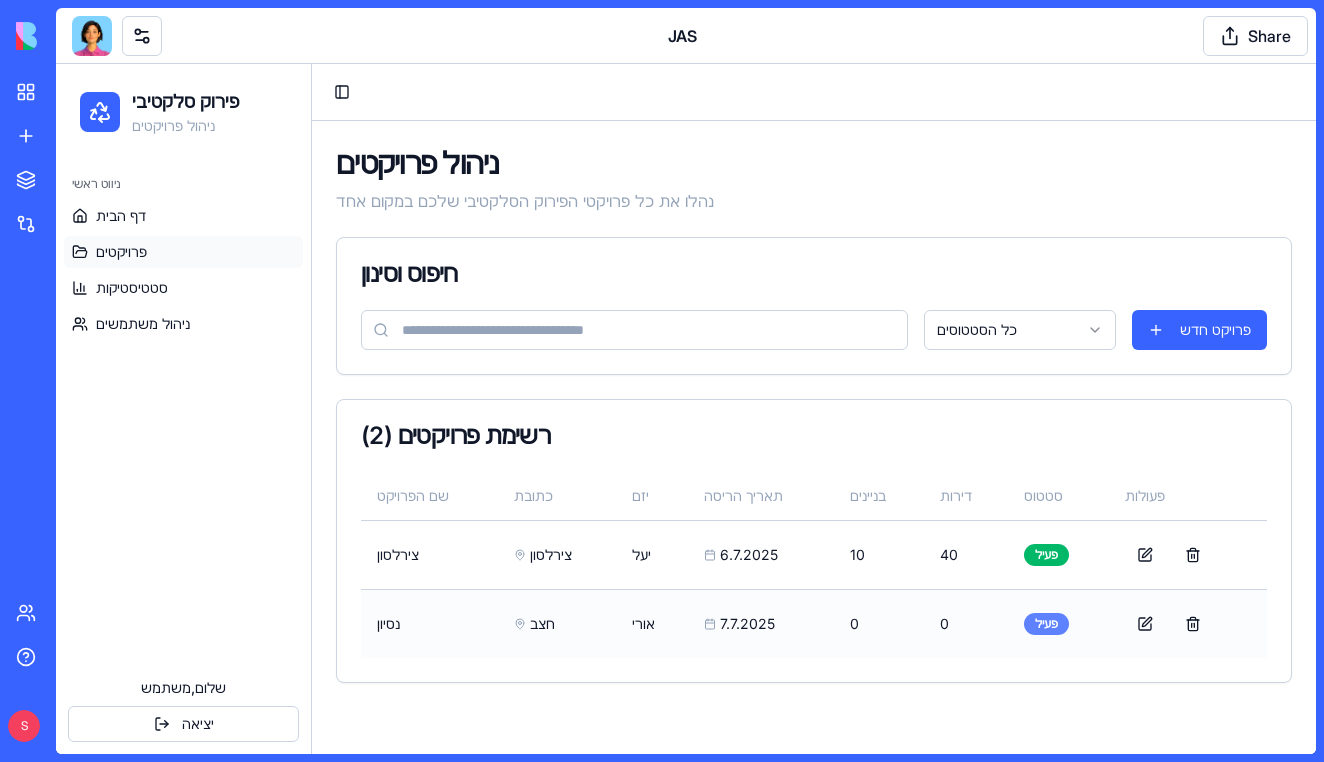 click on "פעיל" at bounding box center (1046, 624) 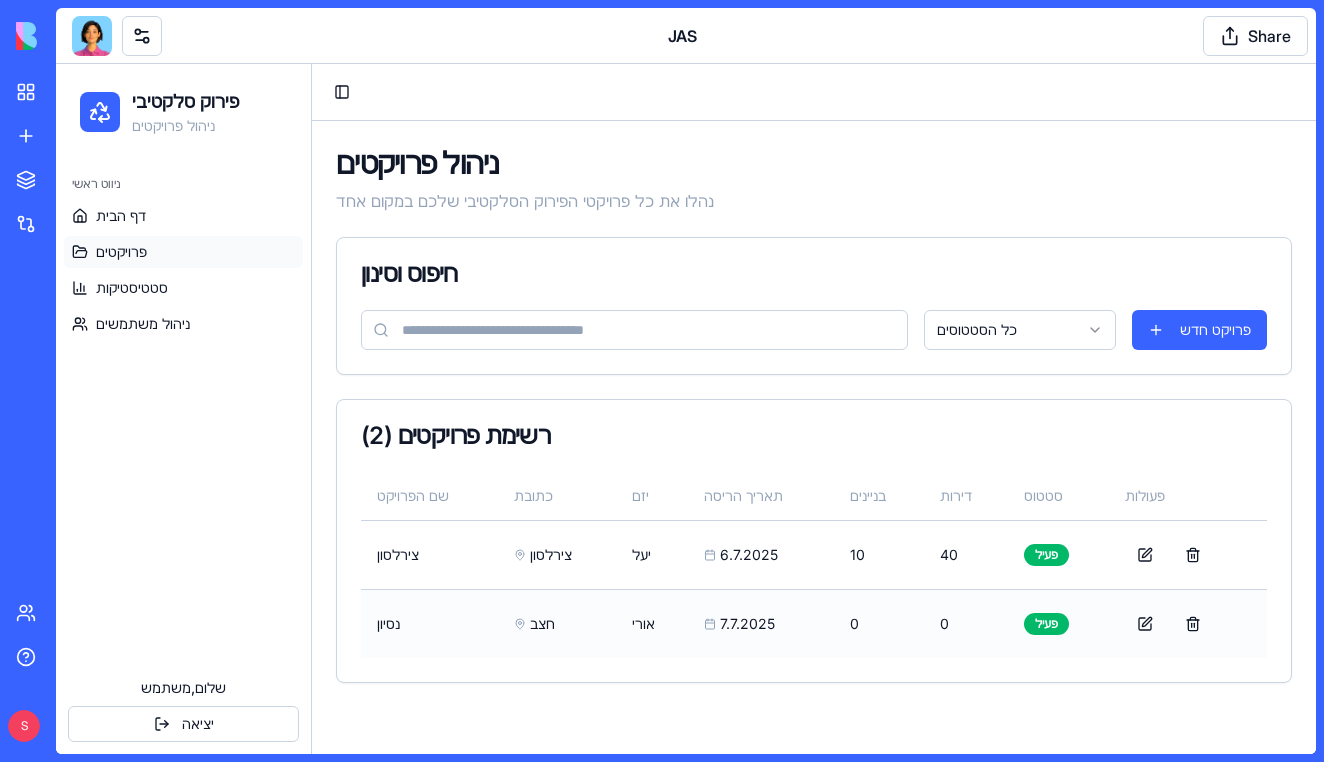 click on "7.7.2025" at bounding box center (761, 624) 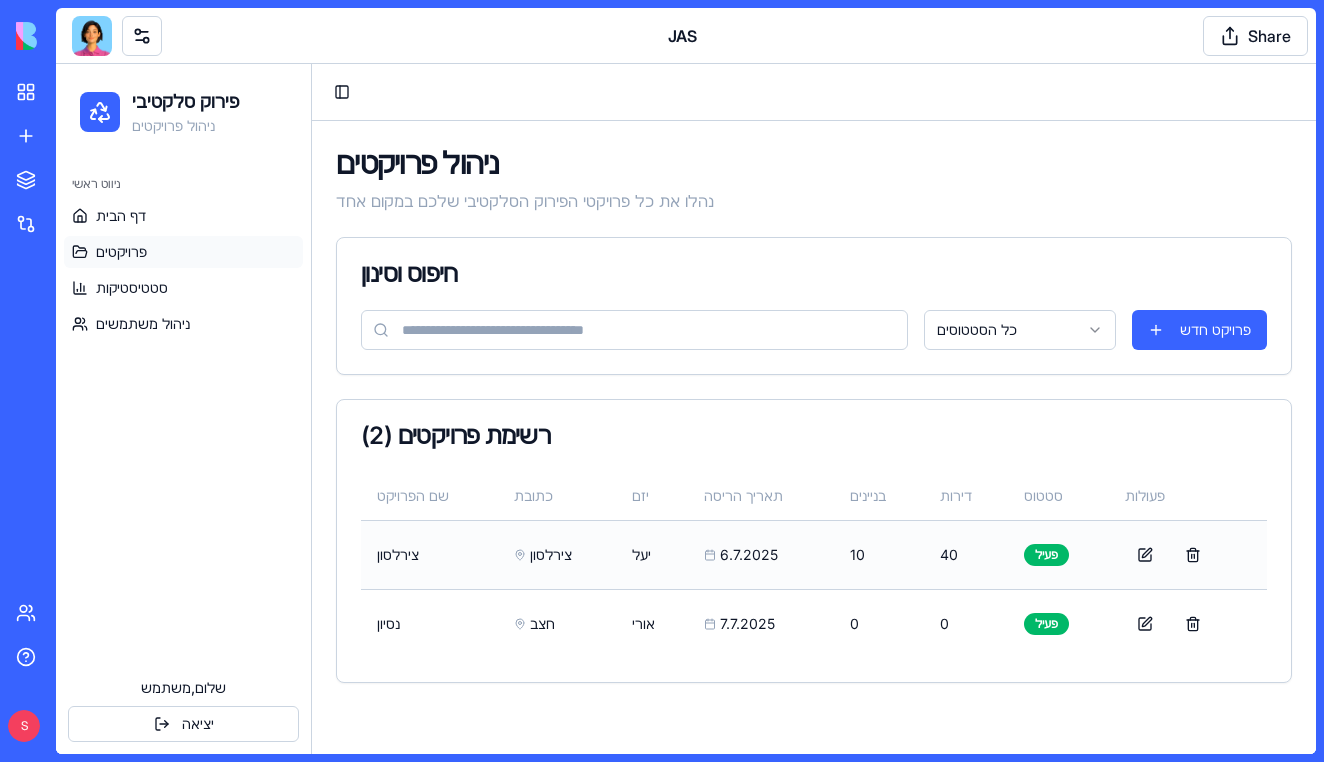 click on "יעל" at bounding box center [652, 554] 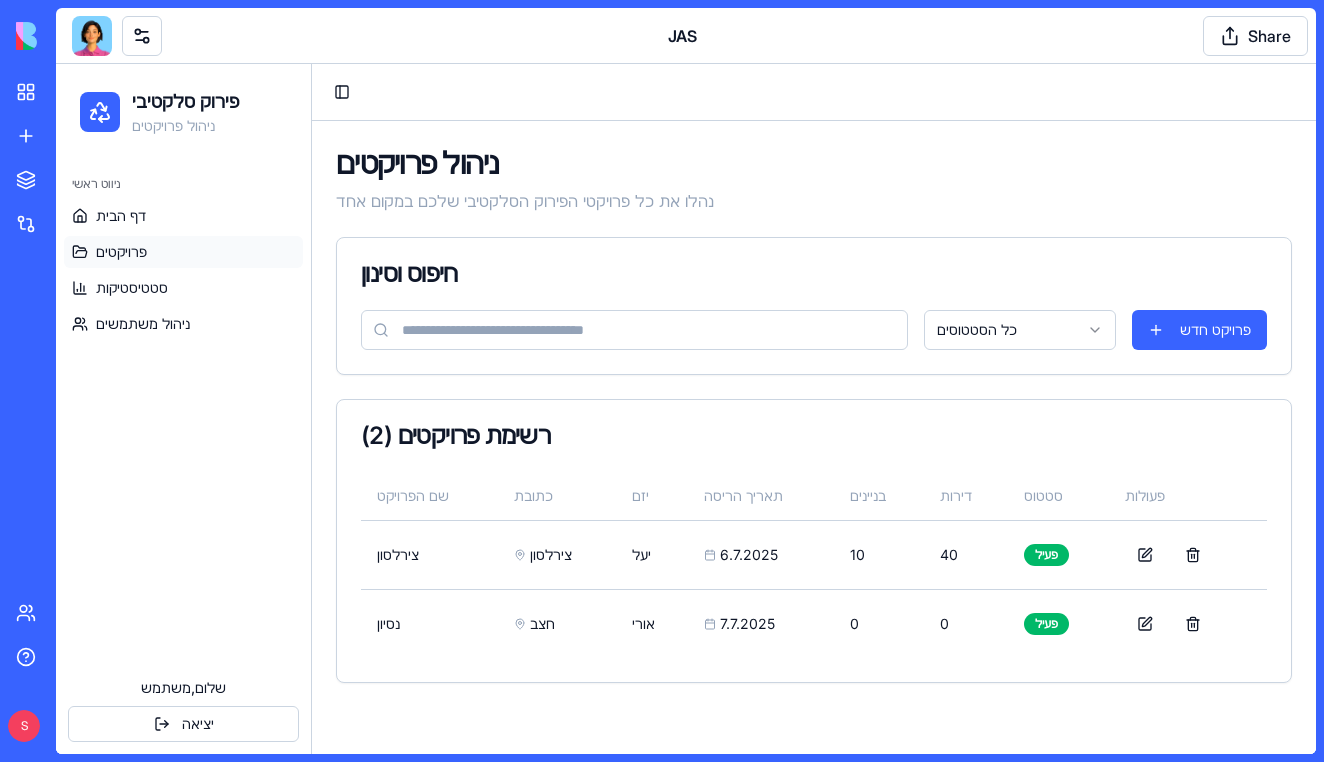 click on "פרויקטים" at bounding box center [183, 252] 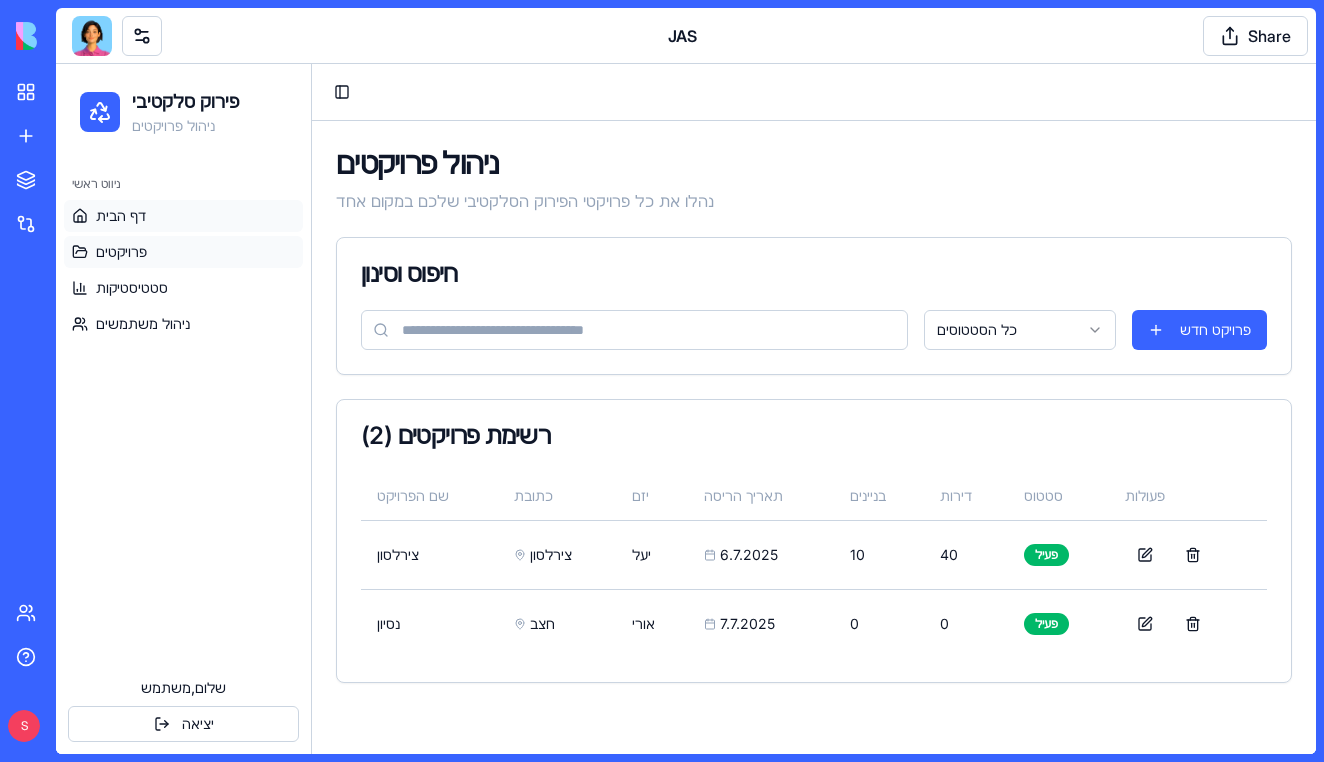 click on "דף הבית" at bounding box center [183, 216] 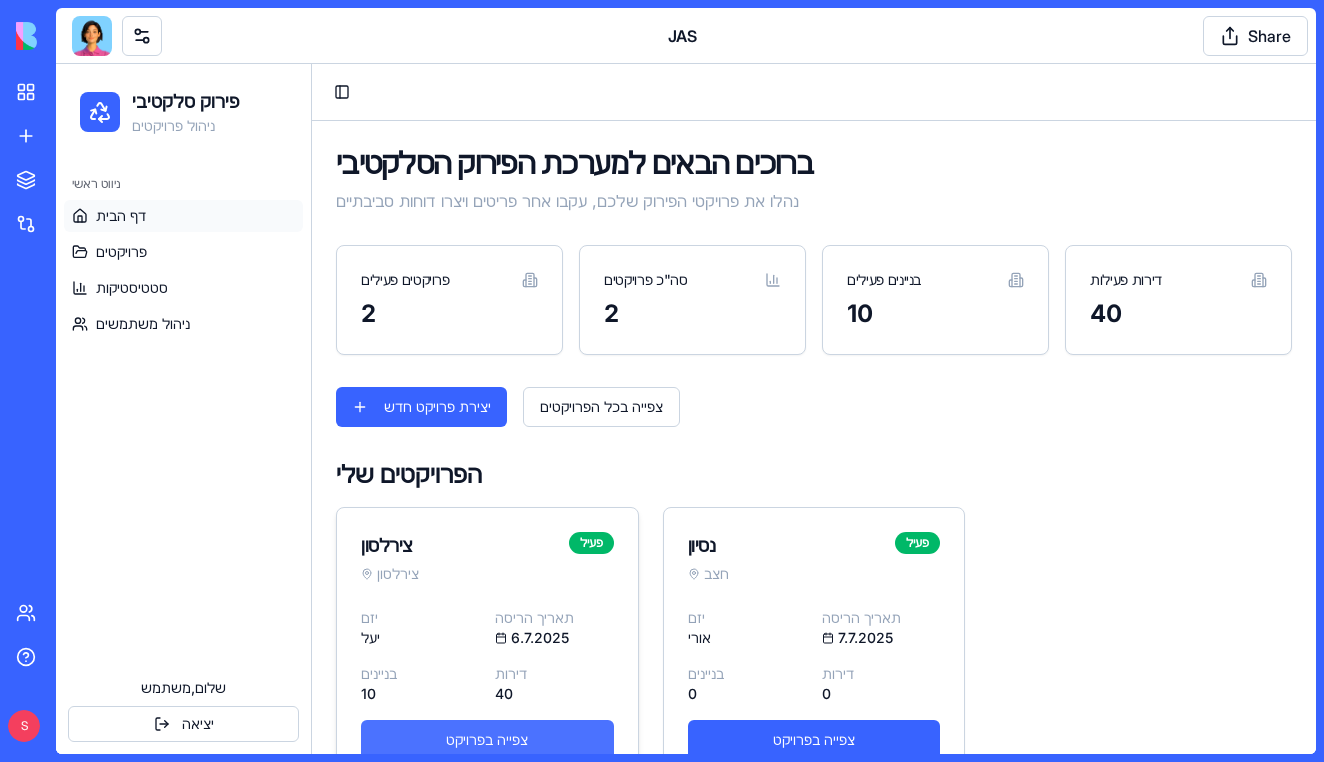 click on "צפייה בפרויקט" at bounding box center (487, 740) 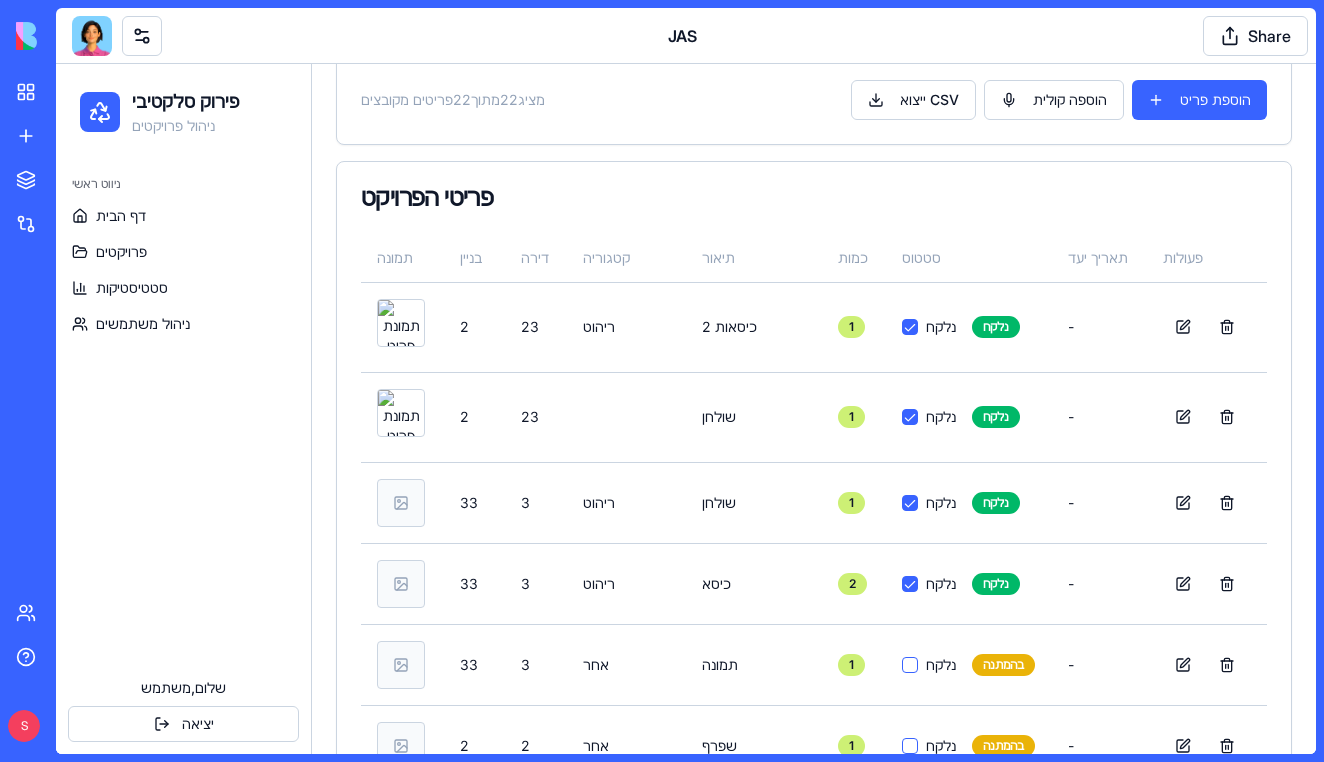 scroll, scrollTop: 451, scrollLeft: 0, axis: vertical 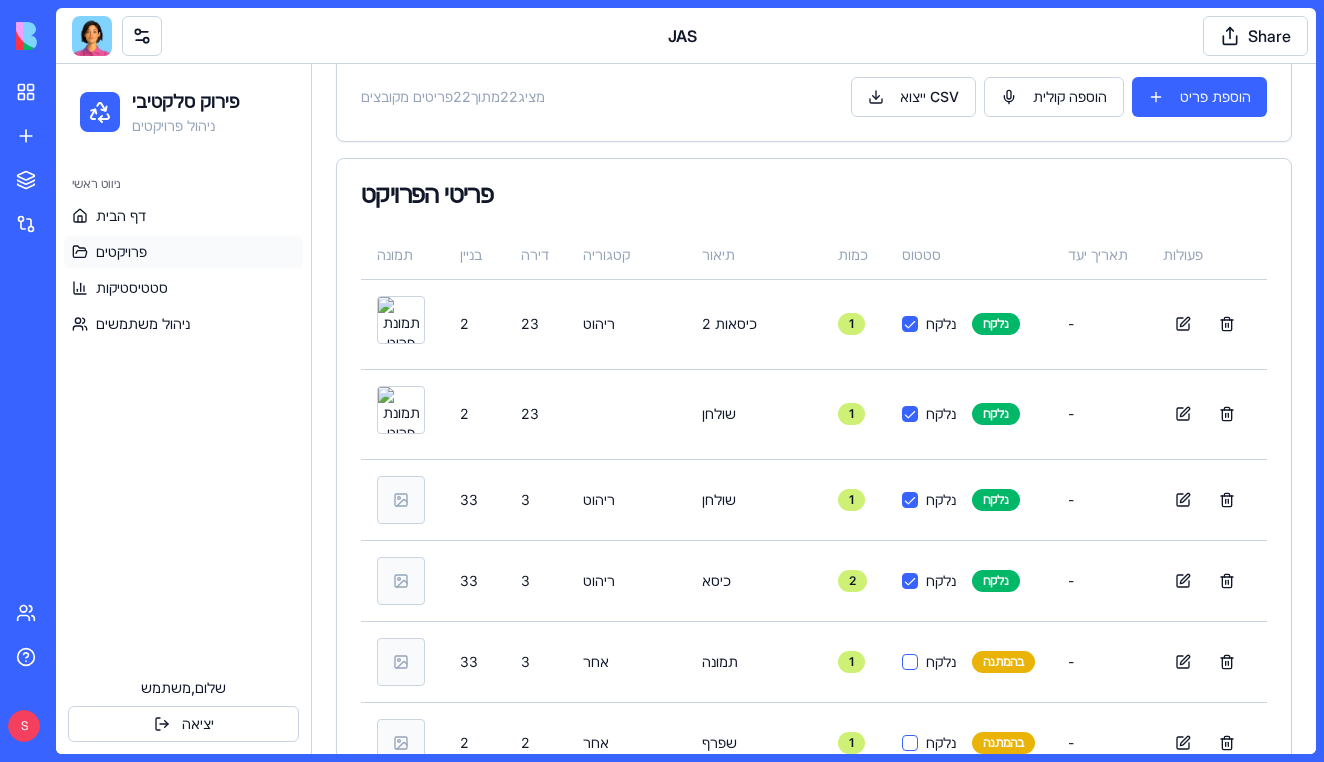 click on "פרויקטים" at bounding box center [183, 252] 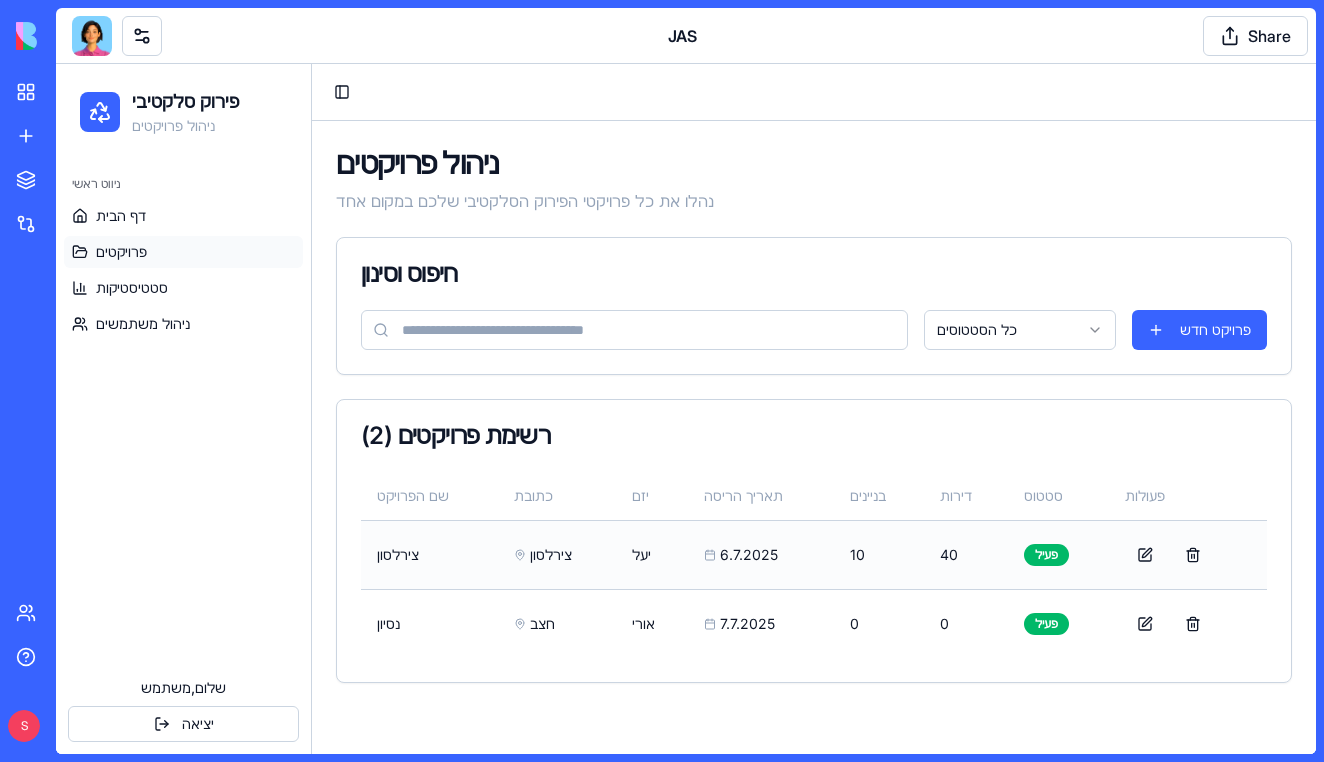click on "צירלסון" at bounding box center [429, 554] 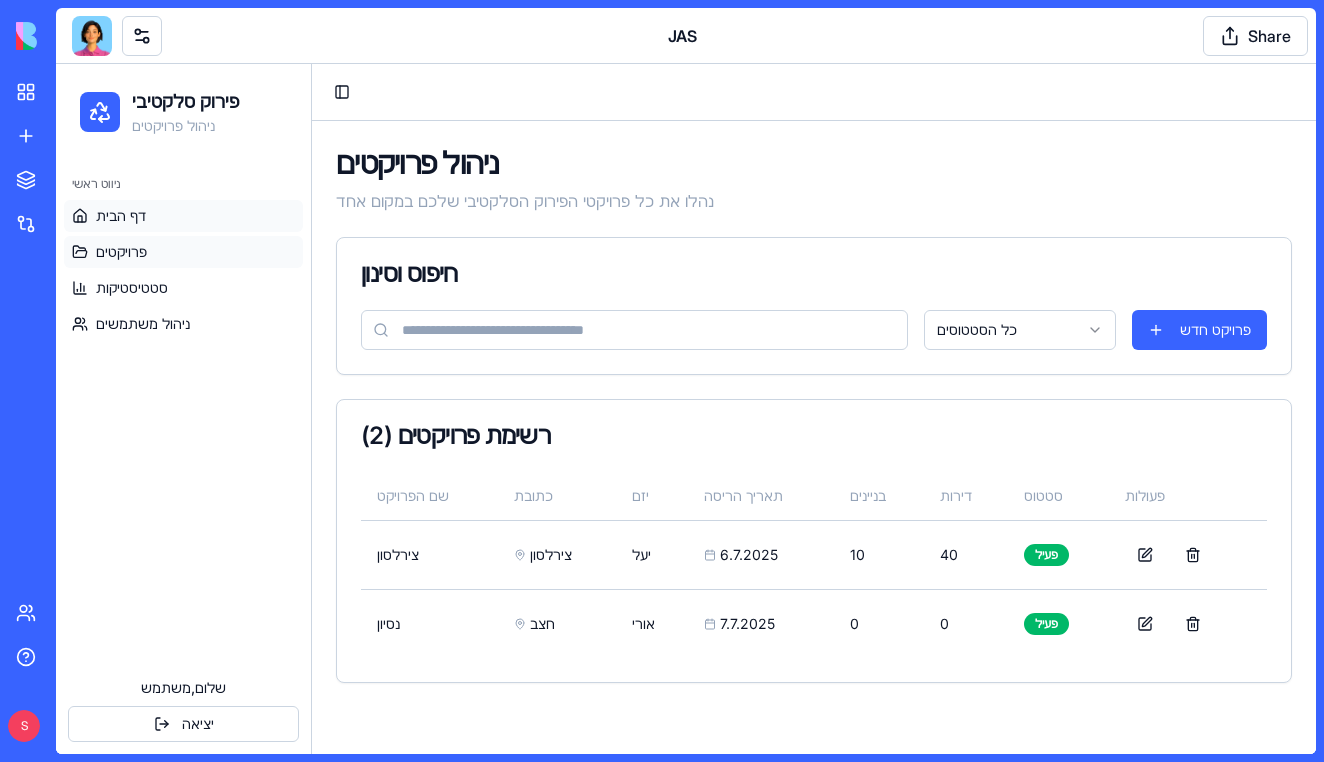 click on "דף הבית" at bounding box center [121, 216] 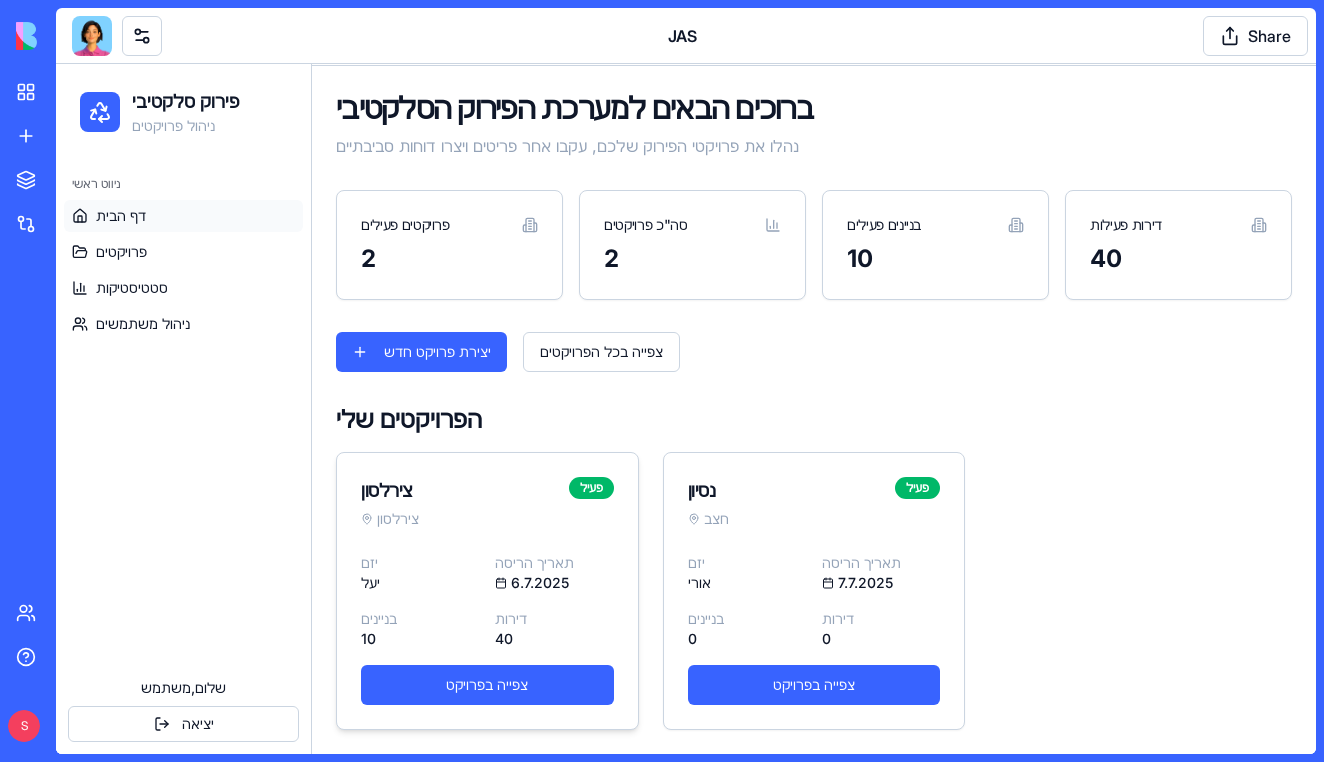 scroll, scrollTop: 55, scrollLeft: 0, axis: vertical 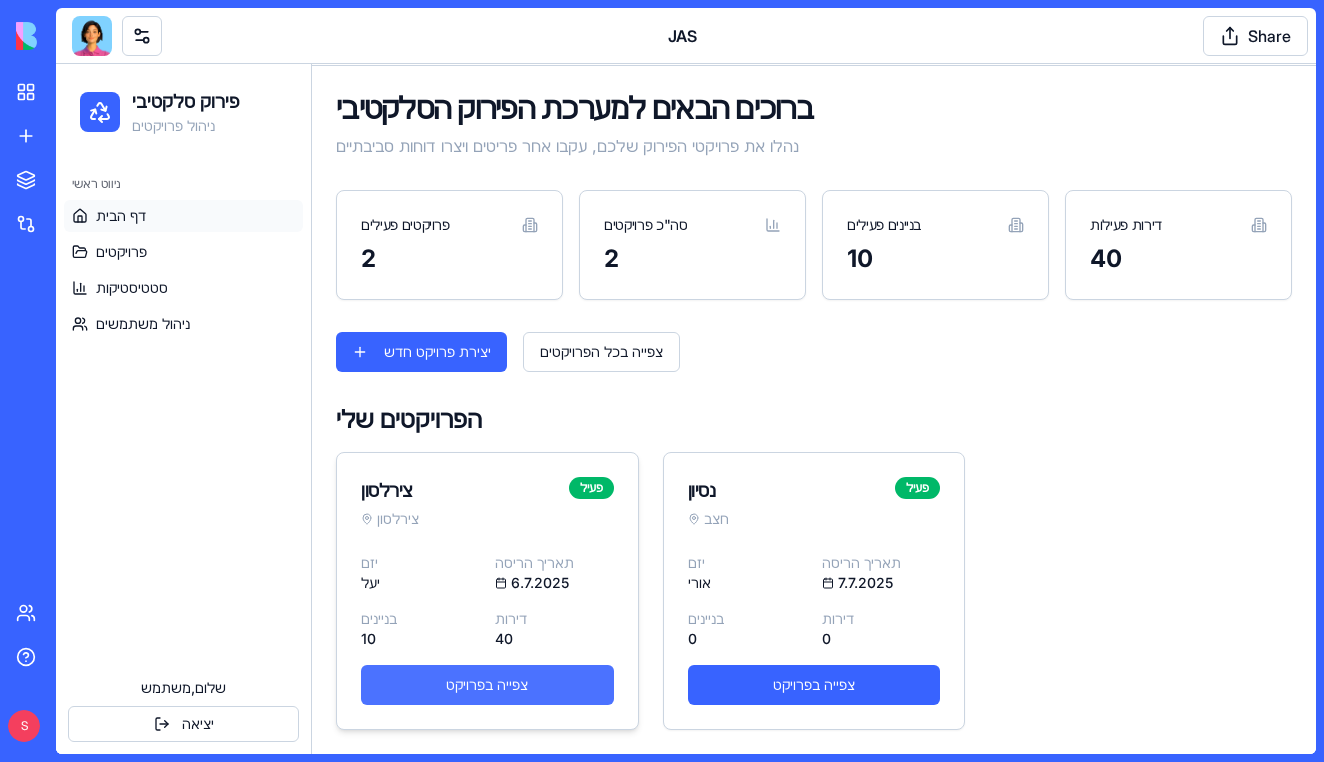 click on "צפייה בפרויקט" at bounding box center [487, 685] 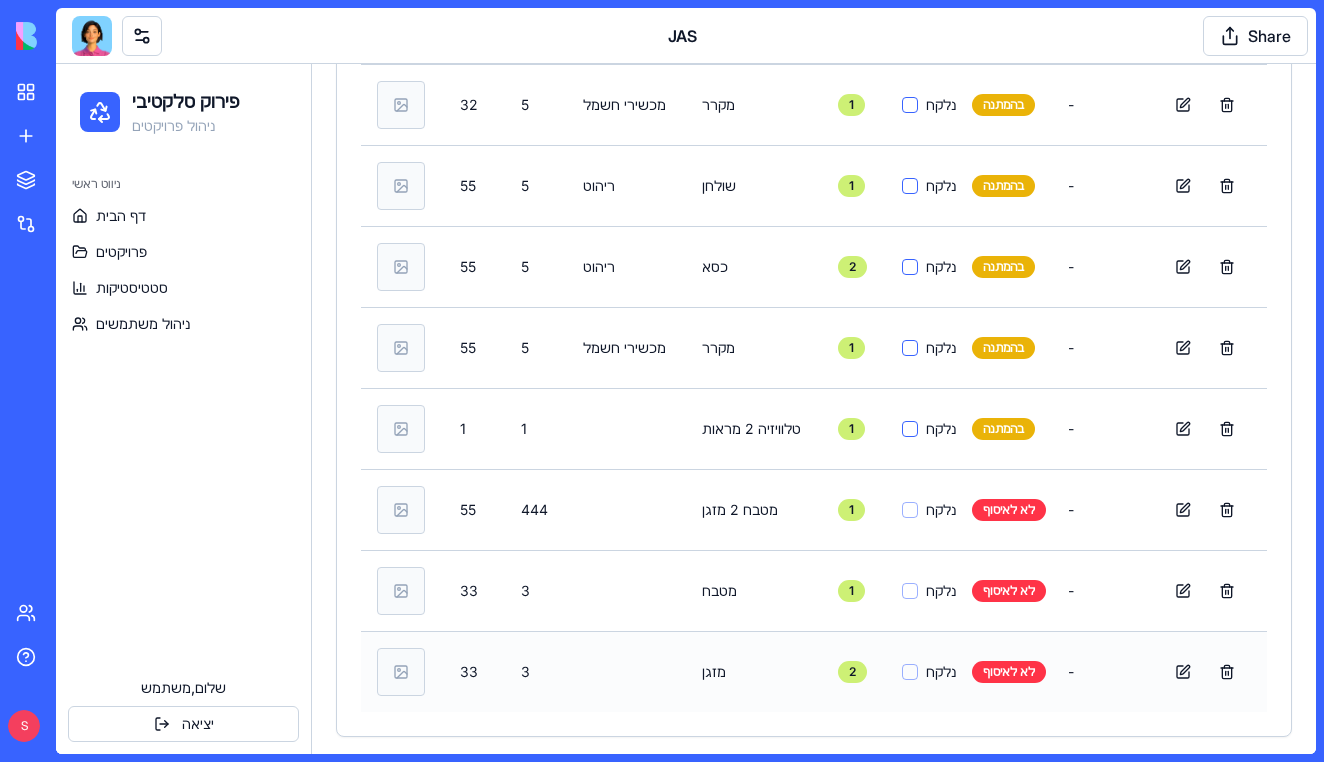 scroll, scrollTop: 1817, scrollLeft: 0, axis: vertical 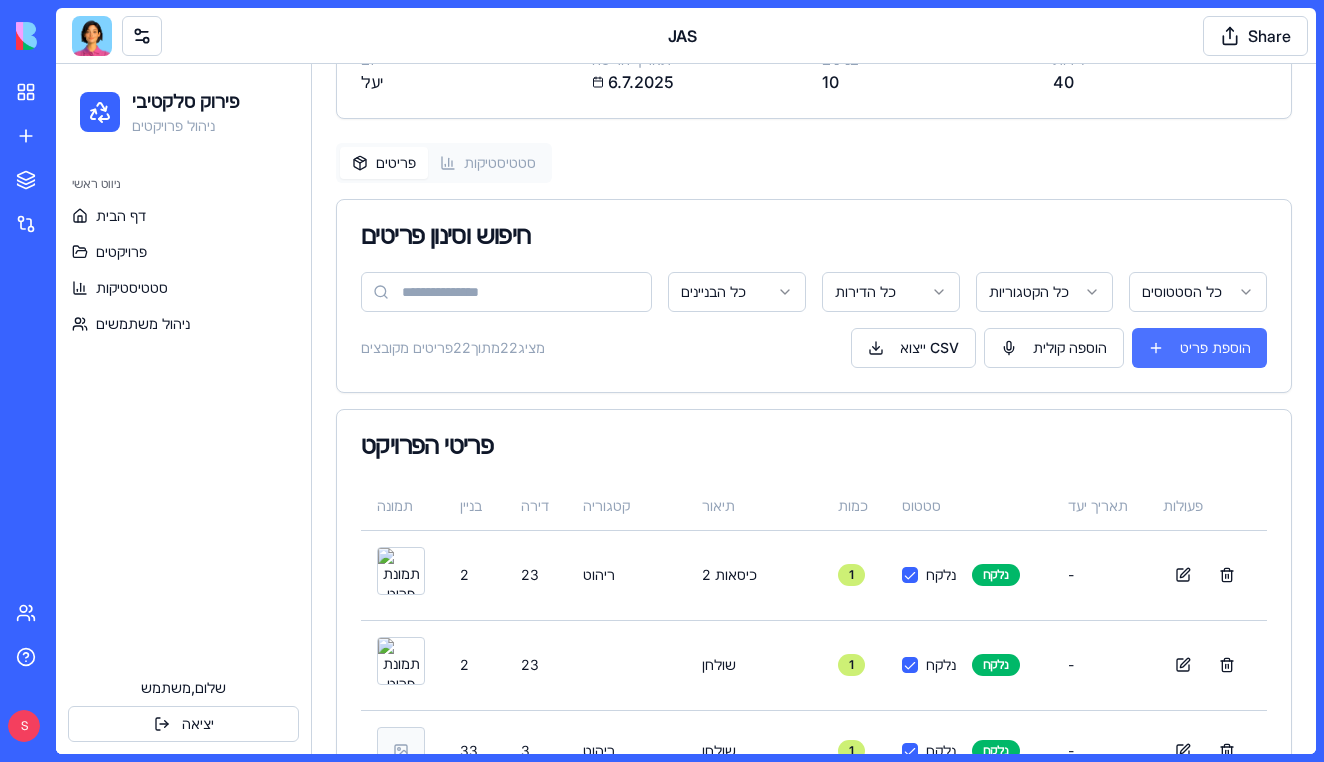 click on "הוספת פריט" at bounding box center [1199, 348] 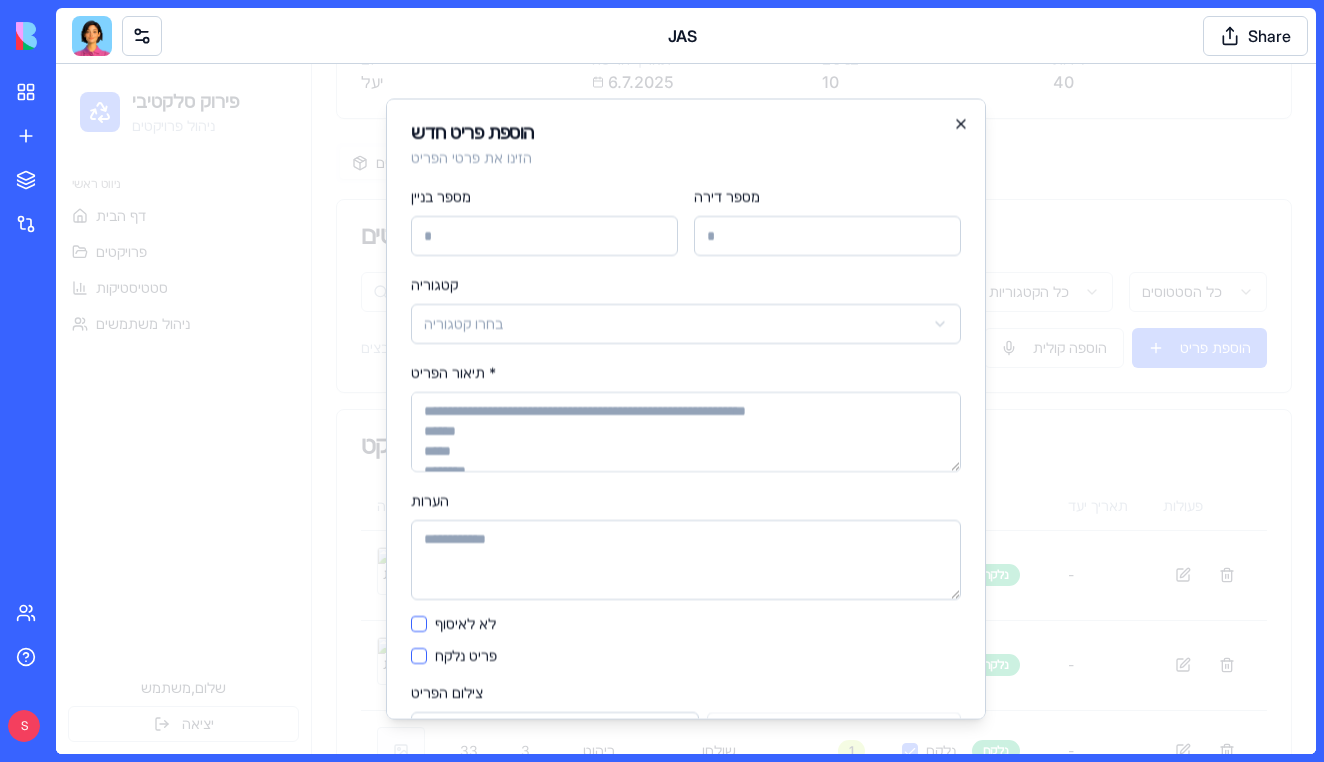 click 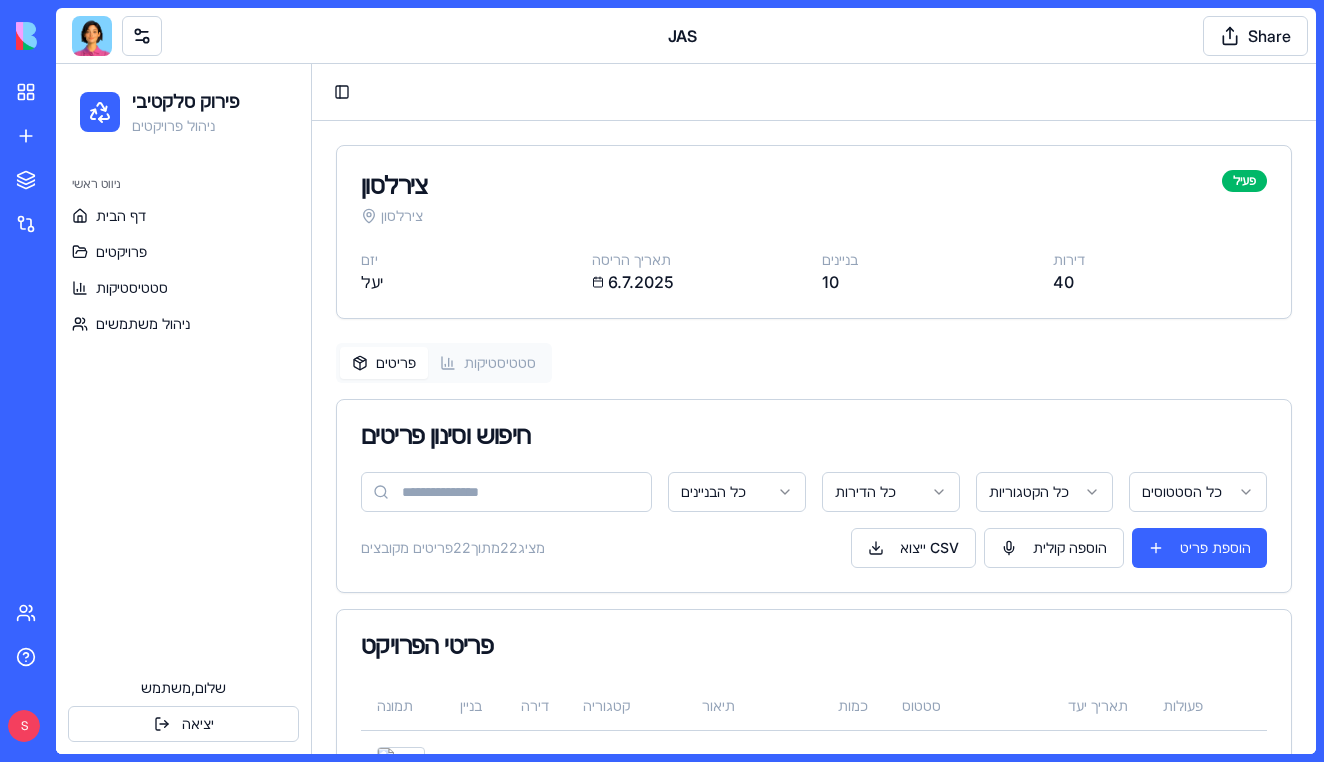scroll, scrollTop: 0, scrollLeft: 0, axis: both 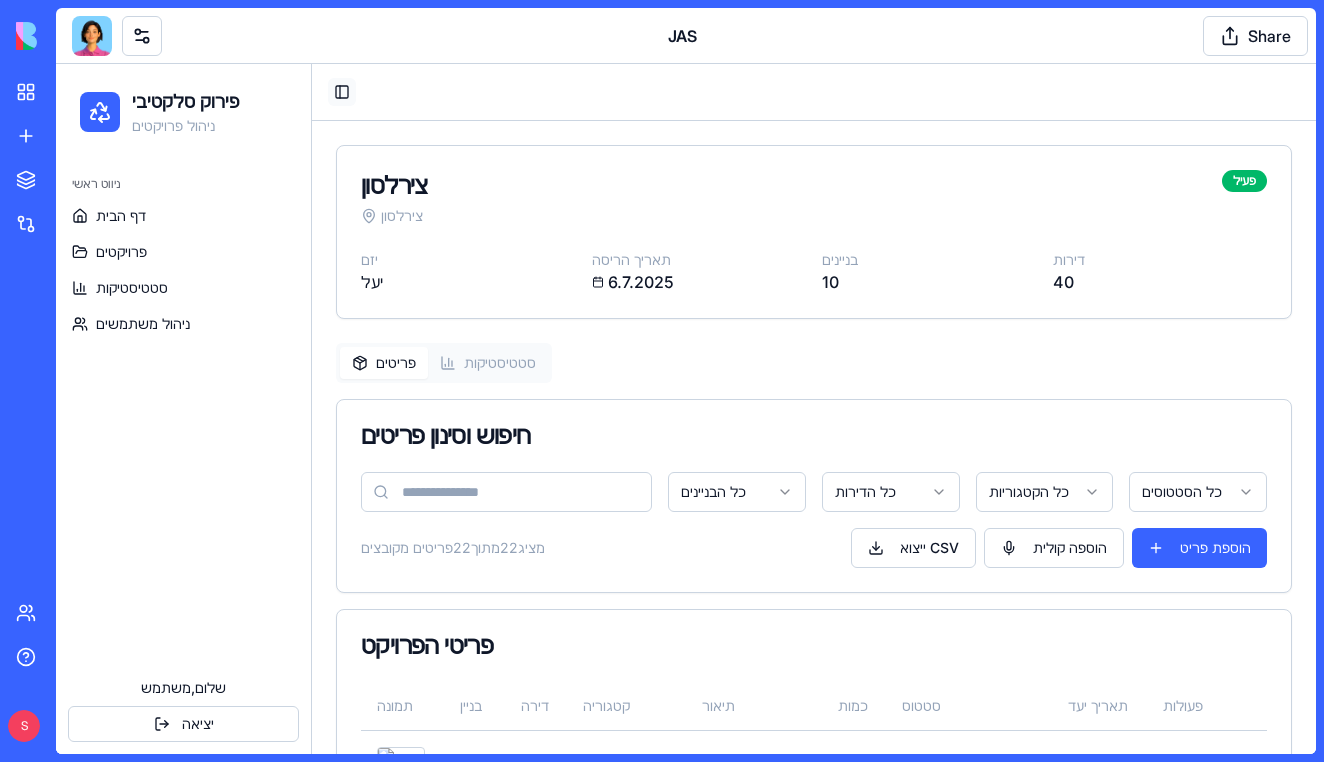 click on "Toggle Sidebar" at bounding box center (342, 92) 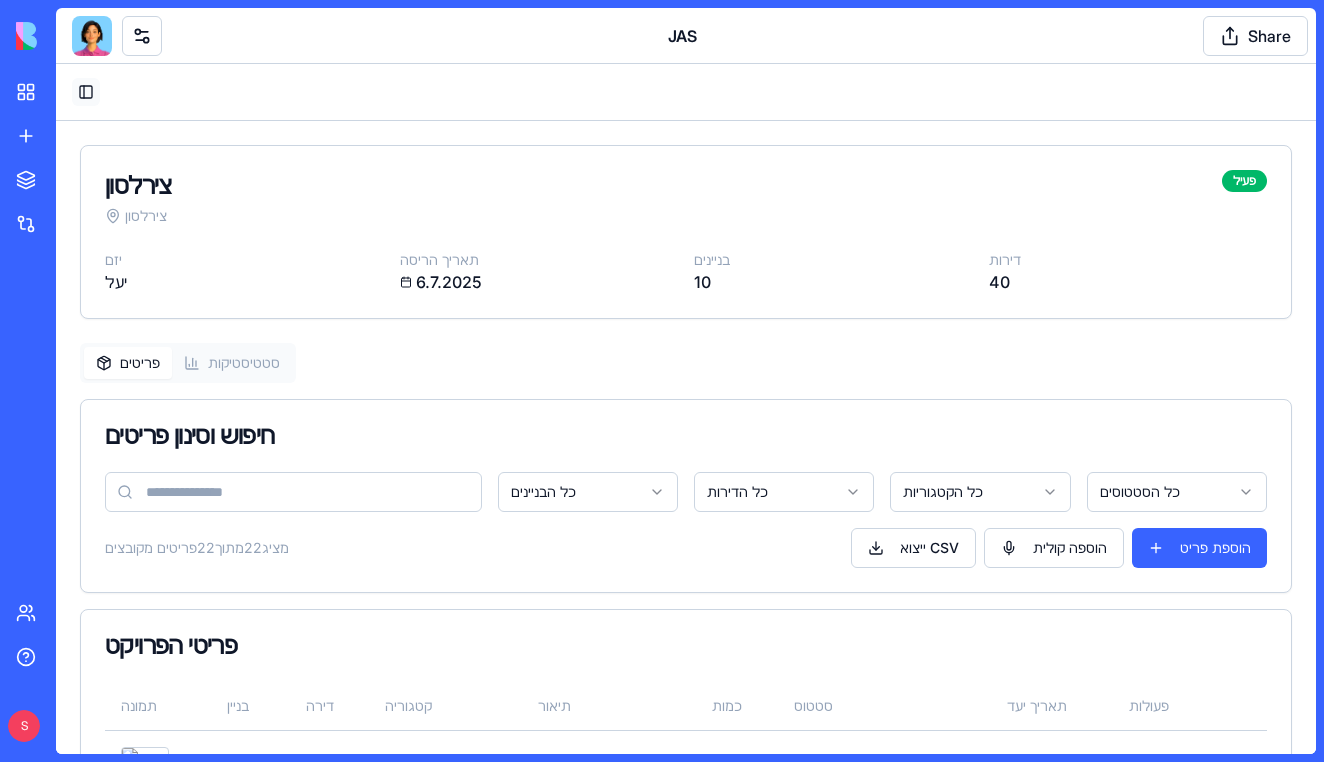 click on "Toggle Sidebar" at bounding box center [86, 92] 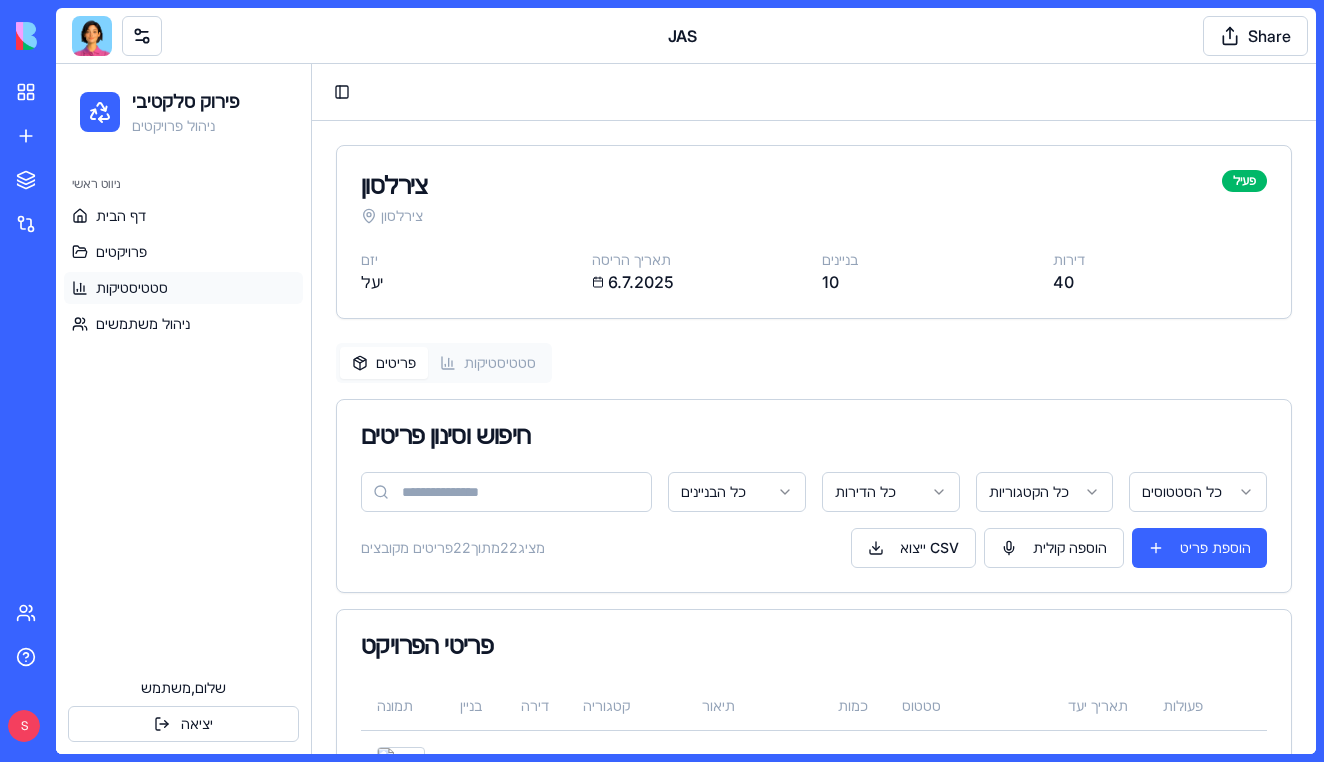 click on "סטטיסטיקות" at bounding box center [132, 288] 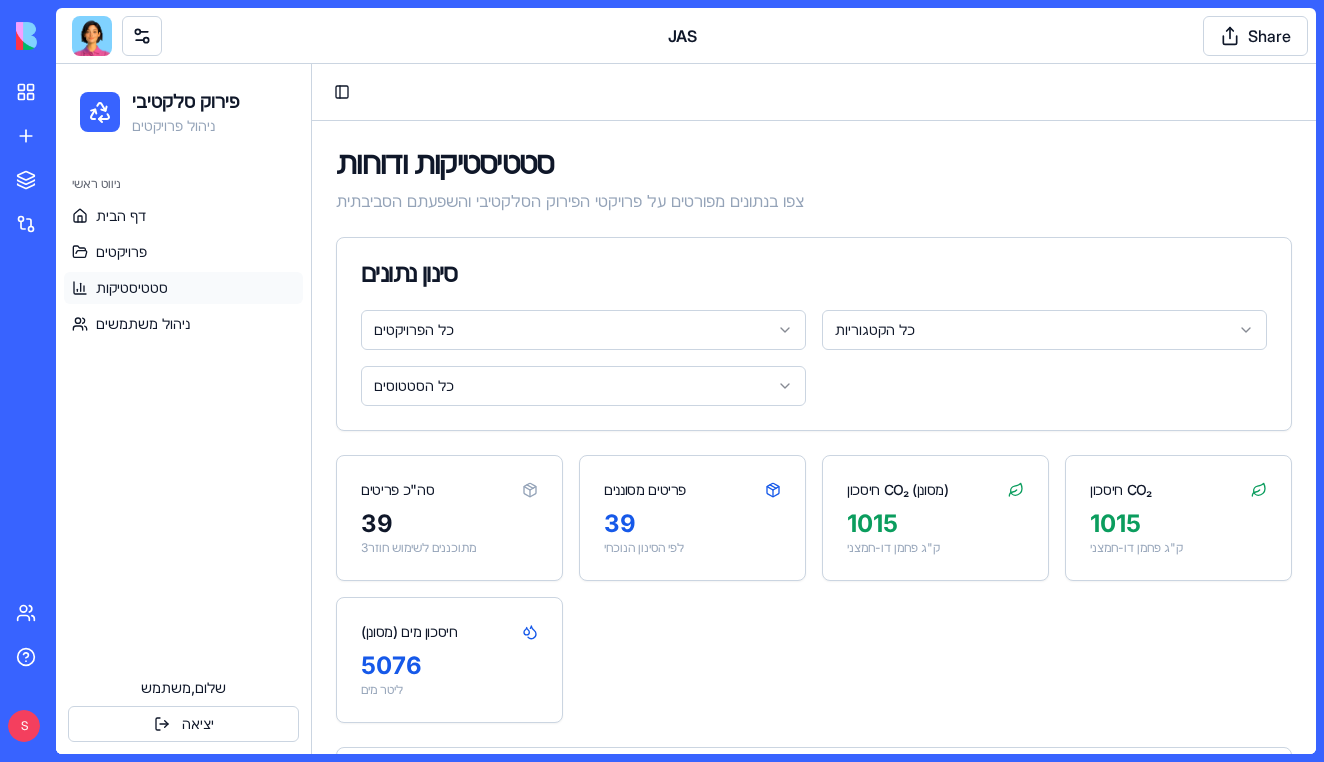 click on "פירוק סלקטיבי ניהול פרויקטים ניווט ראשי דף הבית פרויקטים סטטיסטיקות ניהול משתמשים שלום,  [USER] יציאה Toggle Sidebar סטטיסטיקות ודוחות צפו בנתונים מפורטים על פרויקטי הפירוק הסלקטיבי והשפעתם הסביבתית סינון נתונים כל הפרויקטים כל הקטגוריות כל הסטטוסים סה"כ פריטים 39 3  מתוכננים לשימוש חוזר פריטים מסוננים 39 לפי הסינון הנוכחי חיסכון CO₂ (מסונן) 1015 ק"ג פחמן דו-חמצני חיסכון CO₂ 1015 ק"ג פחמן דו-חמצני חיסכון מים (מסונן) 5076 ליטר מים התקדמות פרויקטים סטטוס התקדמות כל פרויקט - פריטים שנלקחו לעומת סה"כ פריטים צירלסון פירוט 18 % הושלם נלקח:  5 בהמתנה:  19 סה"כ:  28 נסיון פירוט 80 % הושלם 4" at bounding box center [686, 899] 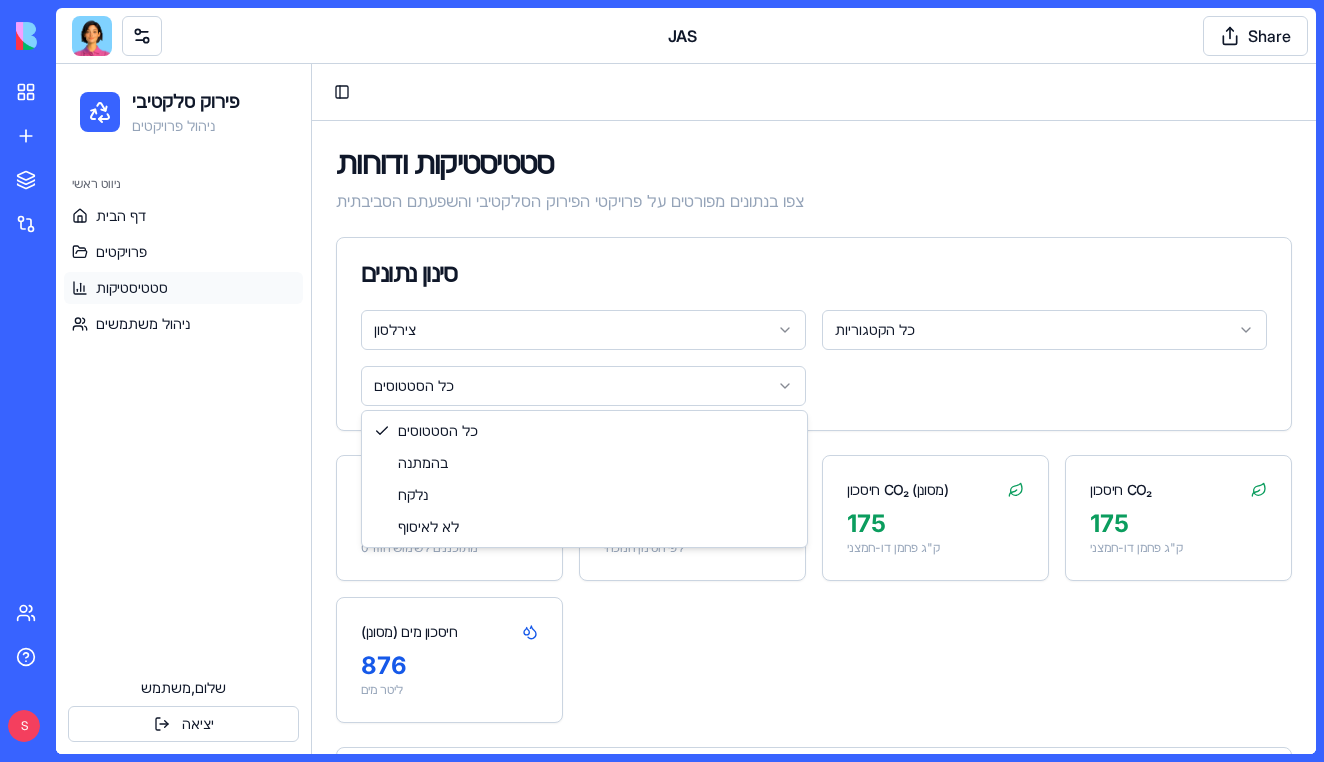 click on "פירוק סלקטיבי ניהול פרויקטים ניווט ראשי דף הבית פרויקטים סטטיסטיקות ניהול משתמשים שלום,  [USER] יציאה Toggle Sidebar סטטיסטיקות ודוחות צפו בנתונים מפורטים על פרויקטי הפירוק הסלקטיבי והשפעתם הסביבתית סינון נתונים צירלסון כל הקטגוריות כל הסטטוסים סה"כ פריטים 39 0  מתוכננים לשימוש חוזר פריטים מסוננים 28 לפי הסינון הנוכחי חיסכון CO₂ (מסונן) 175 ק"ג פחמן דו-חמצני חיסכון CO₂ 175 ק"ג פחמן דו-חמצני חיסכון מים (מסונן) 876 ליטר מים התקדמות פרויקטים סטטוס התקדמות כל פרויקט - פריטים שנלקחו לעומת סה"כ פריטים צירלסון פירוט 18 % הושלם נלקח:  5 בהמתנה:  19 סה"כ:  28 נסיון פירוט 80 % הושלם נלקח:  4 1 5" at bounding box center [686, 899] 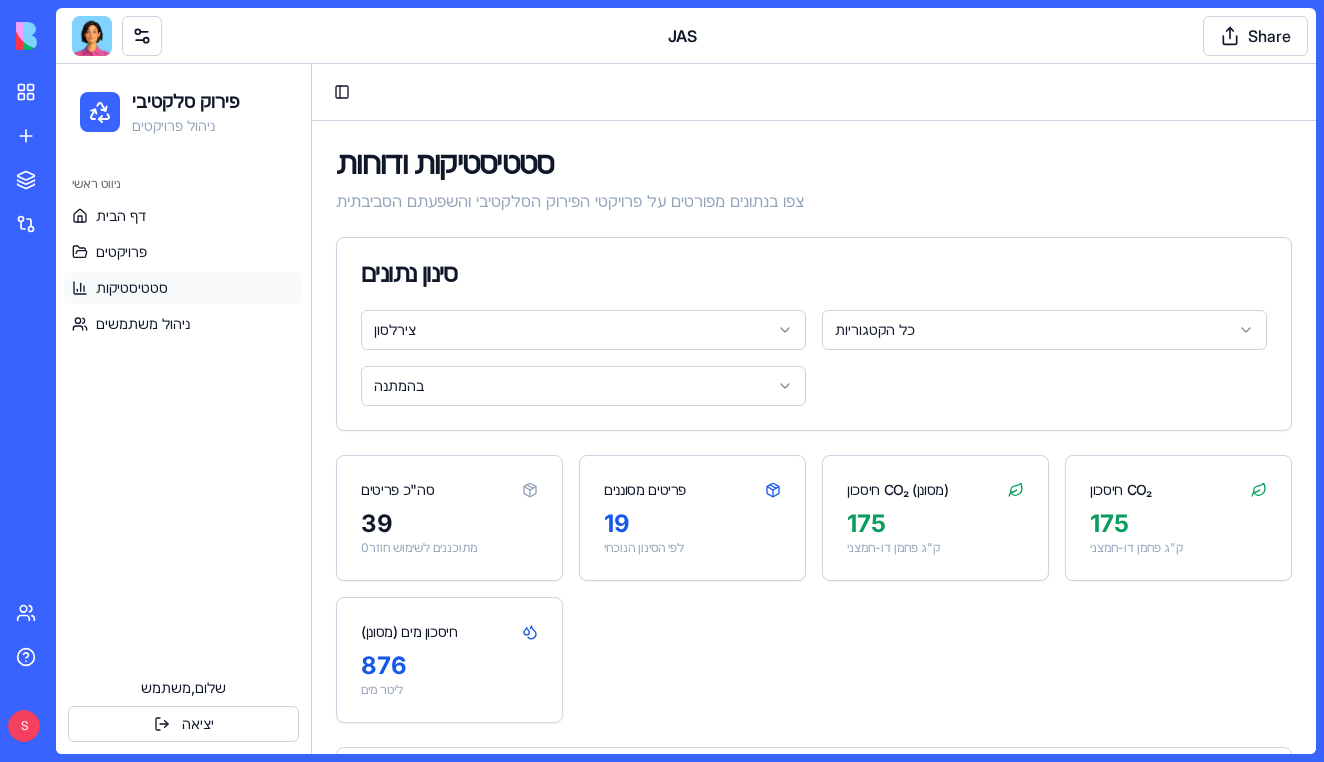 click on "צירלסון כל הקטגוריות בהמתנה" at bounding box center (814, 370) 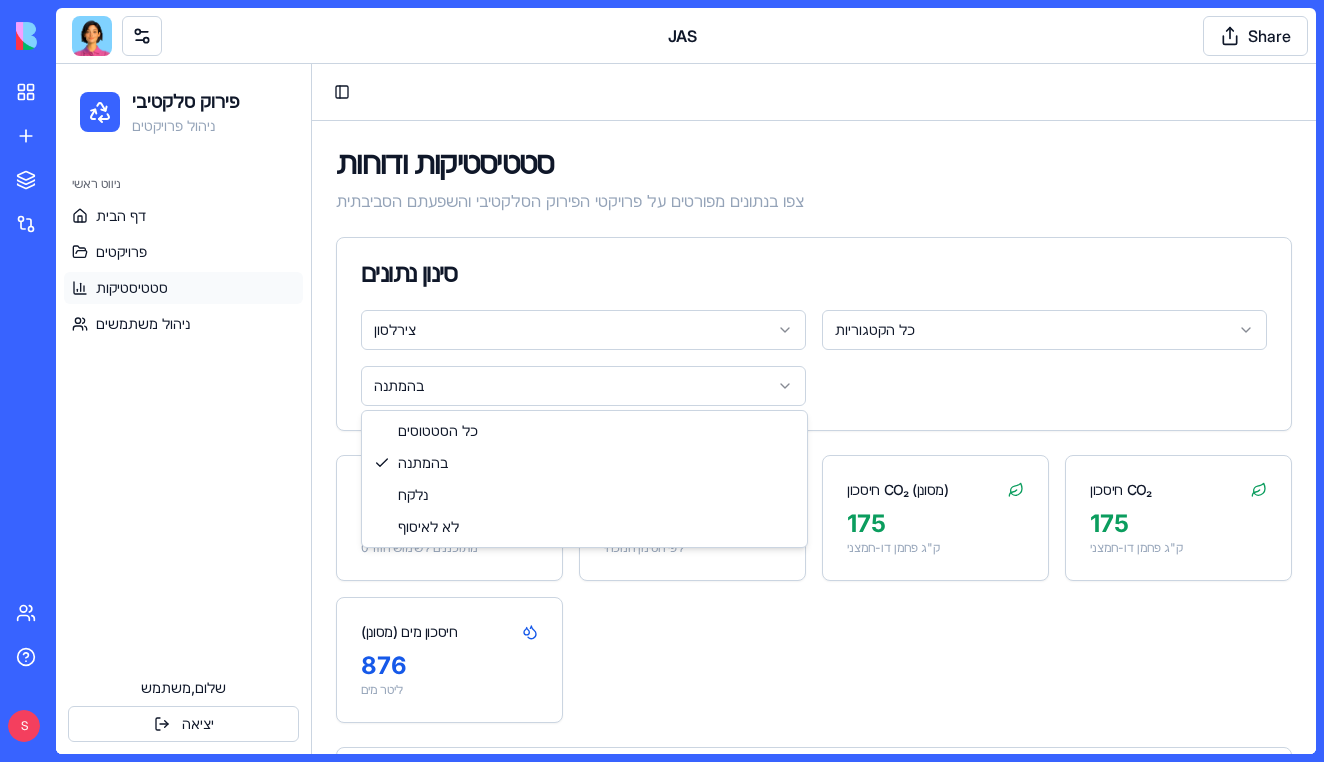click on "פירוק סלקטיבי ניהול פרויקטים ניווט ראשי דף הבית פרויקטים סטטיסטיקות ניהול משתמשים שלום,  [USER] יציאה Toggle Sidebar סטטיסטיקות ודוחות צפו בנתונים מפורטים על פרויקטי הפירוק הסלקטיבי והשפעתם הסביבתית סינון נתונים צירלסון כל הקטגוריות בהמתנה סה"כ פריטים 39 0  מתוכננים לשימוש חוזר פריטים מסוננים 19 לפי הסינון הנוכחי חיסכון CO₂ (מסונן) 175 ק"ג פחמן דו-חמצני חיסכון CO₂ 175 ק"ג פחמן דו-חמצני חיסכון מים (מסונן) 876 ליטר מים התקדמות פרויקטים סטטוס התקדמות כל פרויקט - פריטים שנלקחו לעומת סה"כ פריטים צירלסון פירוט 18 % הושלם נלקח:  5 בהמתנה:  19 סה"כ:  28 נסיון פירוט 80 % הושלם נלקח:  4 1 5 0 3 6" at bounding box center (686, 899) 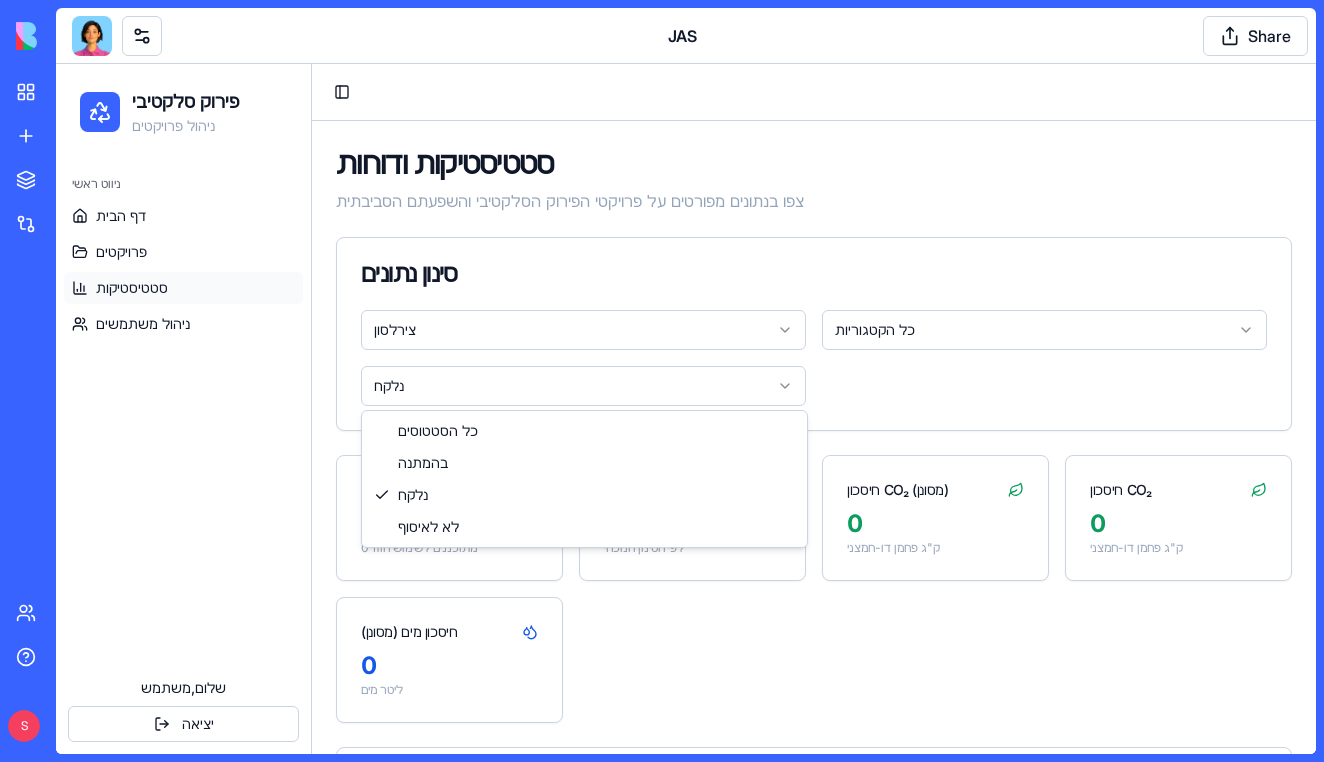 click on "פירוק סלקטיבי ניהול פרויקטים ניווט ראשי דף הבית פרויקטים סטטיסטיקות ניהול משתמשים שלום,  [USER] יציאה Toggle Sidebar סטטיסטיקות ודוחות צפו בנתונים מפורטים על פרויקטי הפירוק הסלקטיבי והשפעתם הסביבתית סינון נתונים צירלסון כל הקטגוריות נלקח סה"כ פריטים 39 0  מתוכננים לשימוש חוזר פריטים מסוננים 5 לפי הסינון הנוכחי חיסכון CO₂ (מסונן) 0 ק"ג פחמן דו-חמצני חיסכון CO₂ 0 ק"ג פחמן דו-חמצני חיסכון מים (מסונן) 0 ליטר מים התקדמות פרויקטים סטטוס התקדמות כל פרויקט - פריטים שנלקחו לעומת סה"כ פריטים צירלסון פירוט 18 % הושלם נלקח:  5 בהמתנה:  19 סה"כ:  28 נסיון פירוט 80 % הושלם נלקח:  4 בהמתנה:  1 5 0" at bounding box center (686, 899) 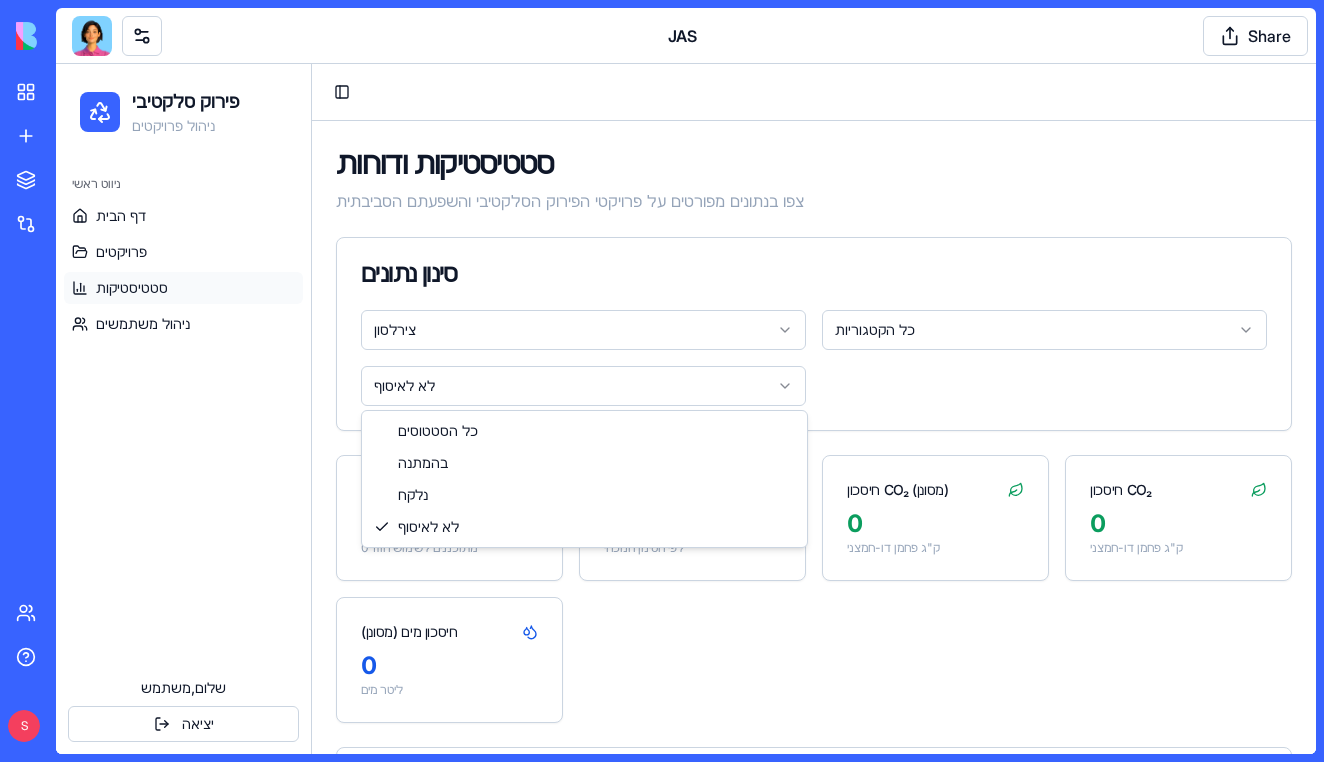 click on "פירוק סלקטיבי ניהול פרויקטים ניווט ראשי דף הבית פרויקטים סטטיסטיקות ניהול משתמשים שלום,  [USER] יציאה Toggle Sidebar סטטיסטיקות ודוחות צפו בנתונים מפורטים על פרויקטי הפירוק הסלקטיבי והשפעתם הסביבתית סינון נתונים צירלסון כל הקטגוריות לא לאיסוף סה"כ פריטים 39 0  מתוכננים לשימוש חוזר פריטים מסוננים 4 לפי הסינון הנוכחי חיסכון CO₂ (מסונן) 0 ק"ג פחמן דו-חמצני חיסכון CO₂ 0 ק"ג פחמן דו-חמצני חיסכון מים (מסונן) 0 ליטר מים התקדמות פרויקטים סטטוס התקדמות כל פרויקט - פריטים שנלקחו לעומת סה"כ פריטים צירלסון פירוט 18 % הושלם נלקח:  5 בהמתנה:  19 סה"כ:  28 נסיון פירוט 80 % הושלם נלקח:  4 1 סה"כ:" at bounding box center (686, 899) 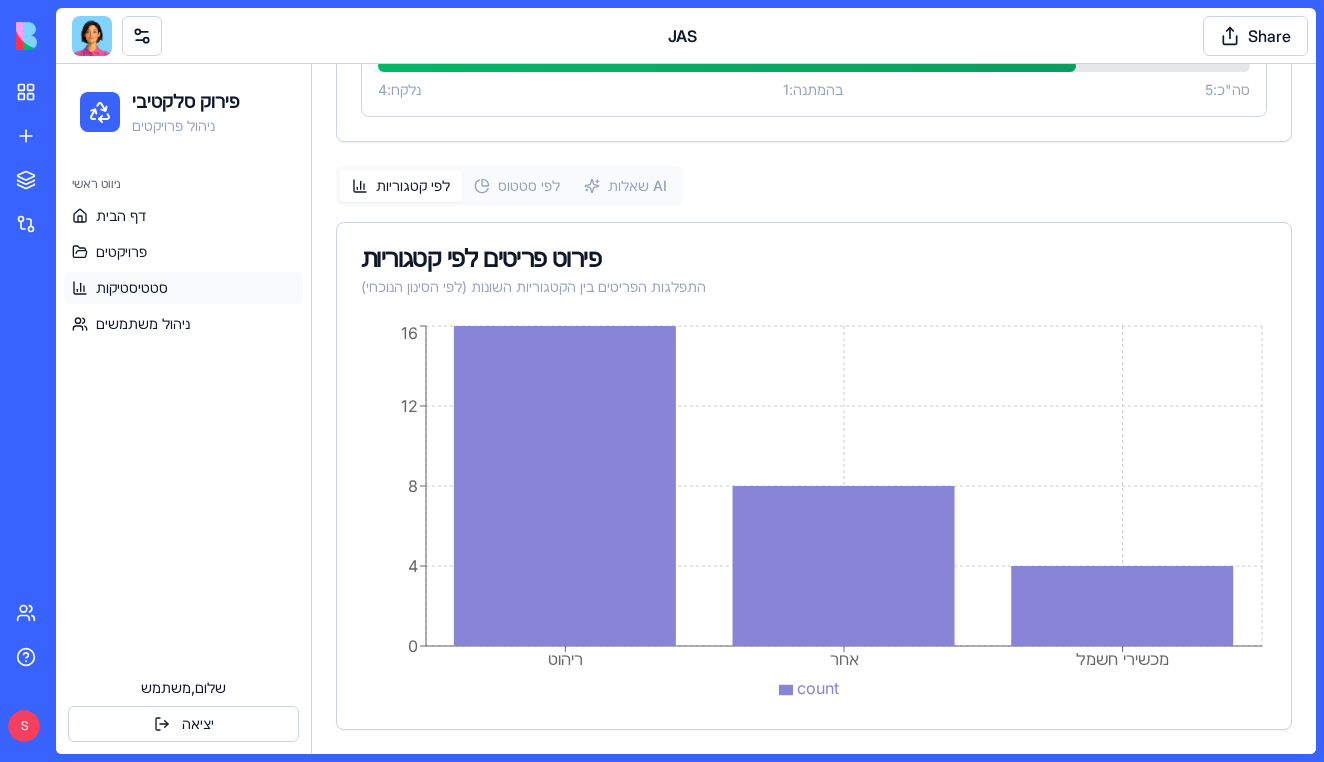 scroll, scrollTop: 981, scrollLeft: 0, axis: vertical 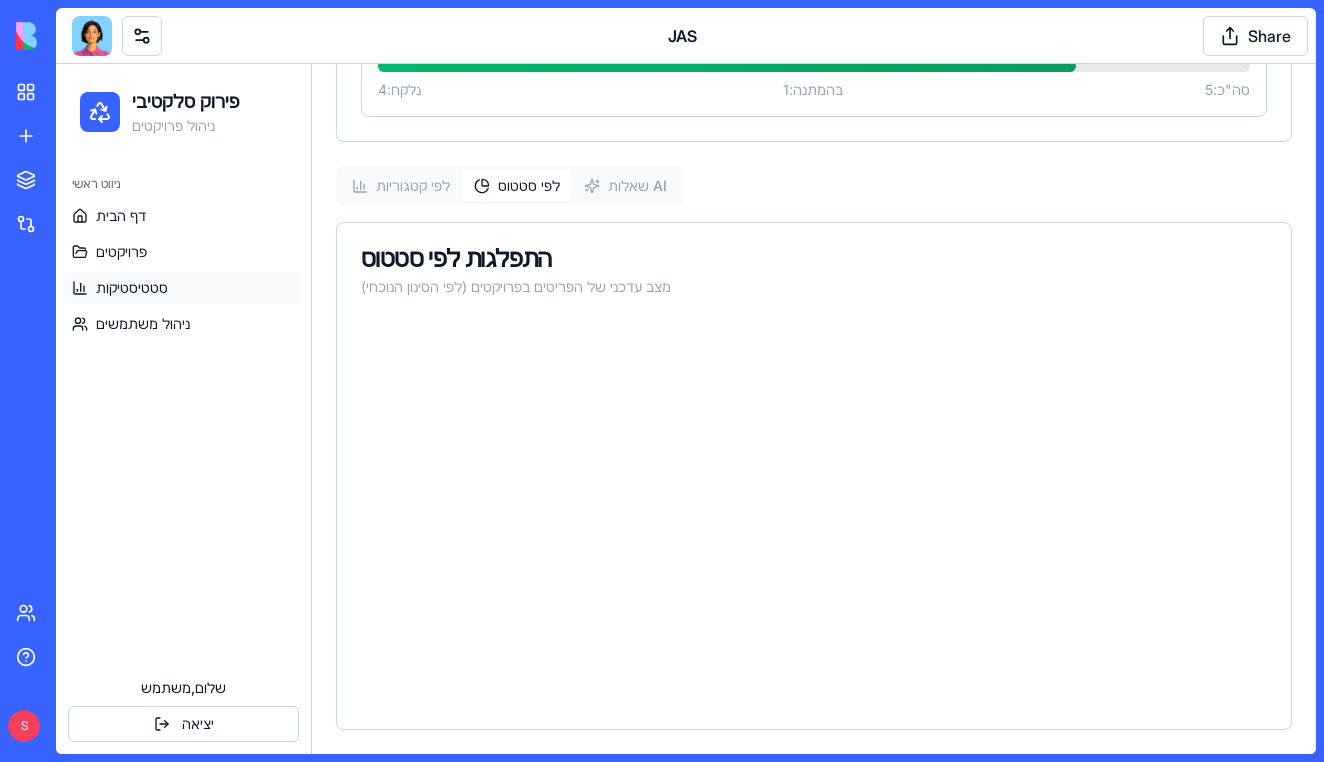click on "לפי סטטוס" at bounding box center [517, 186] 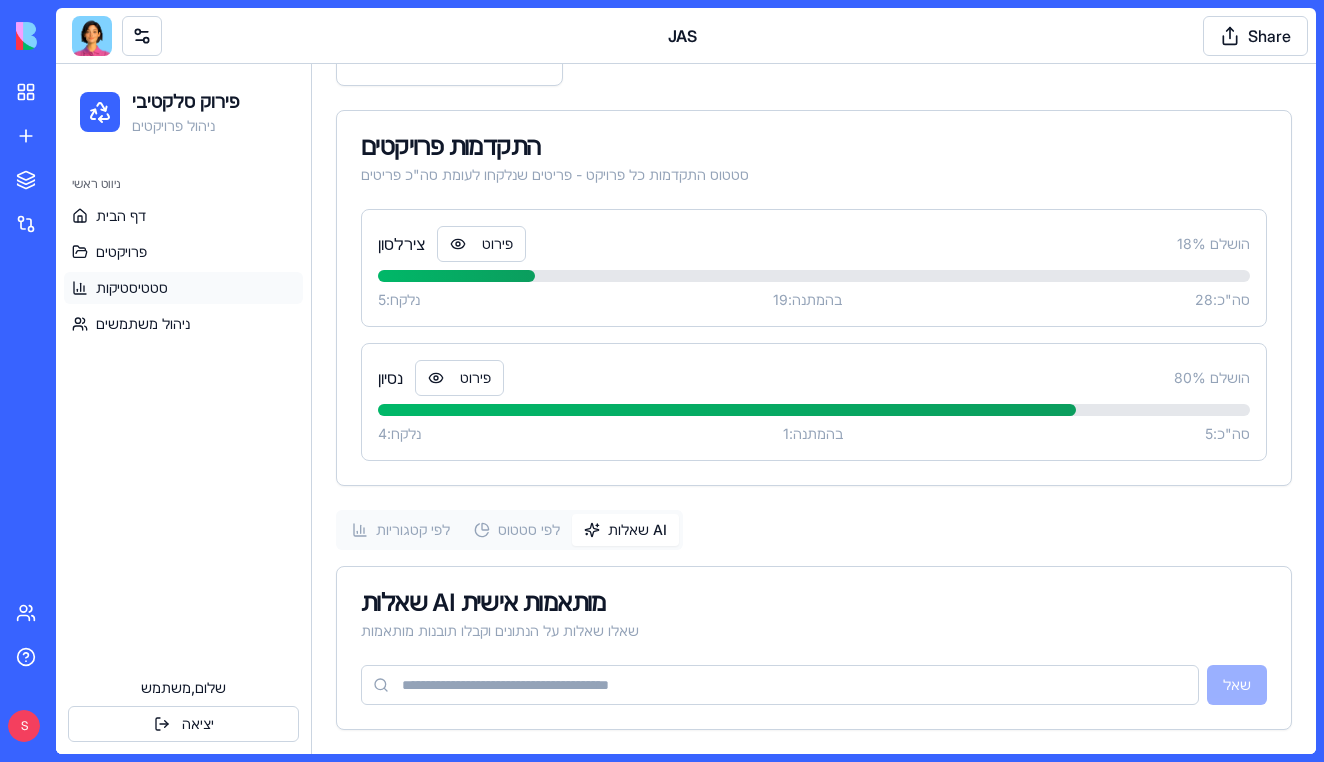 scroll, scrollTop: 637, scrollLeft: 0, axis: vertical 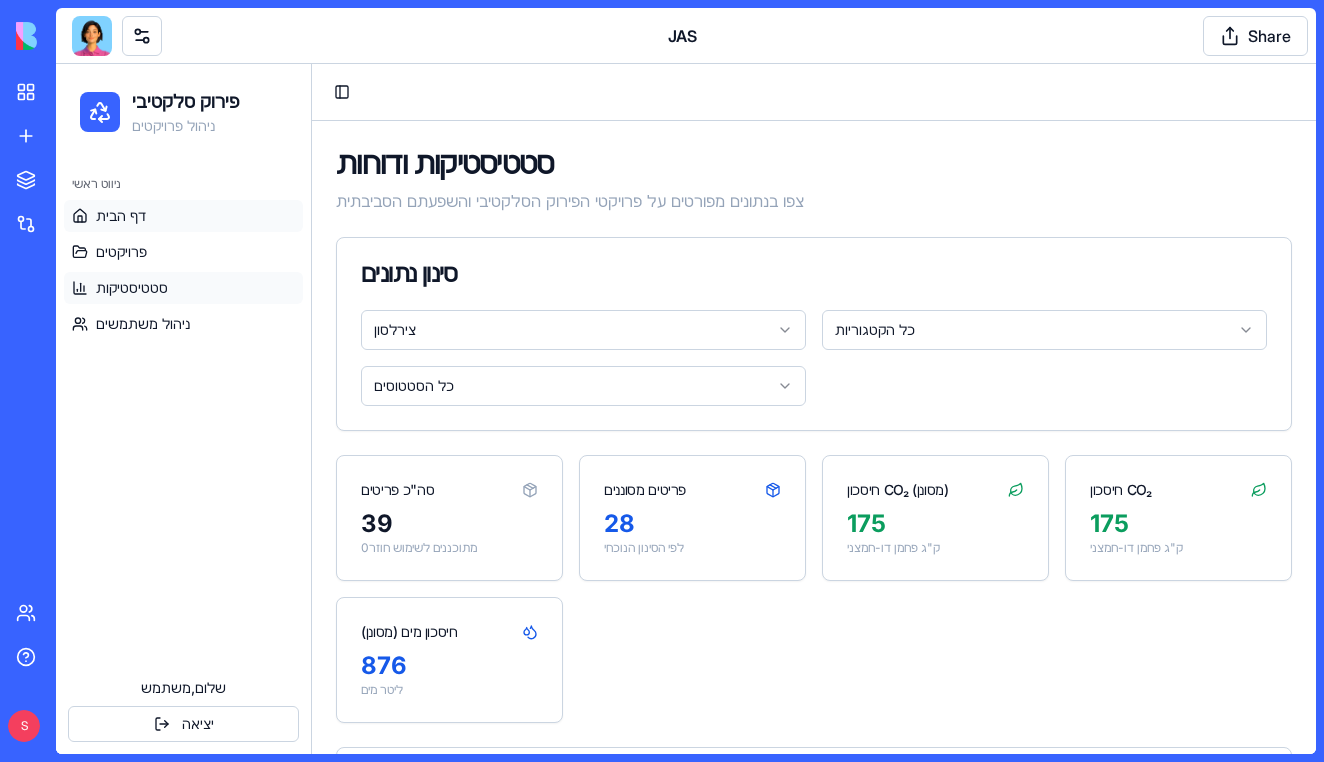 click on "דף הבית" at bounding box center [183, 216] 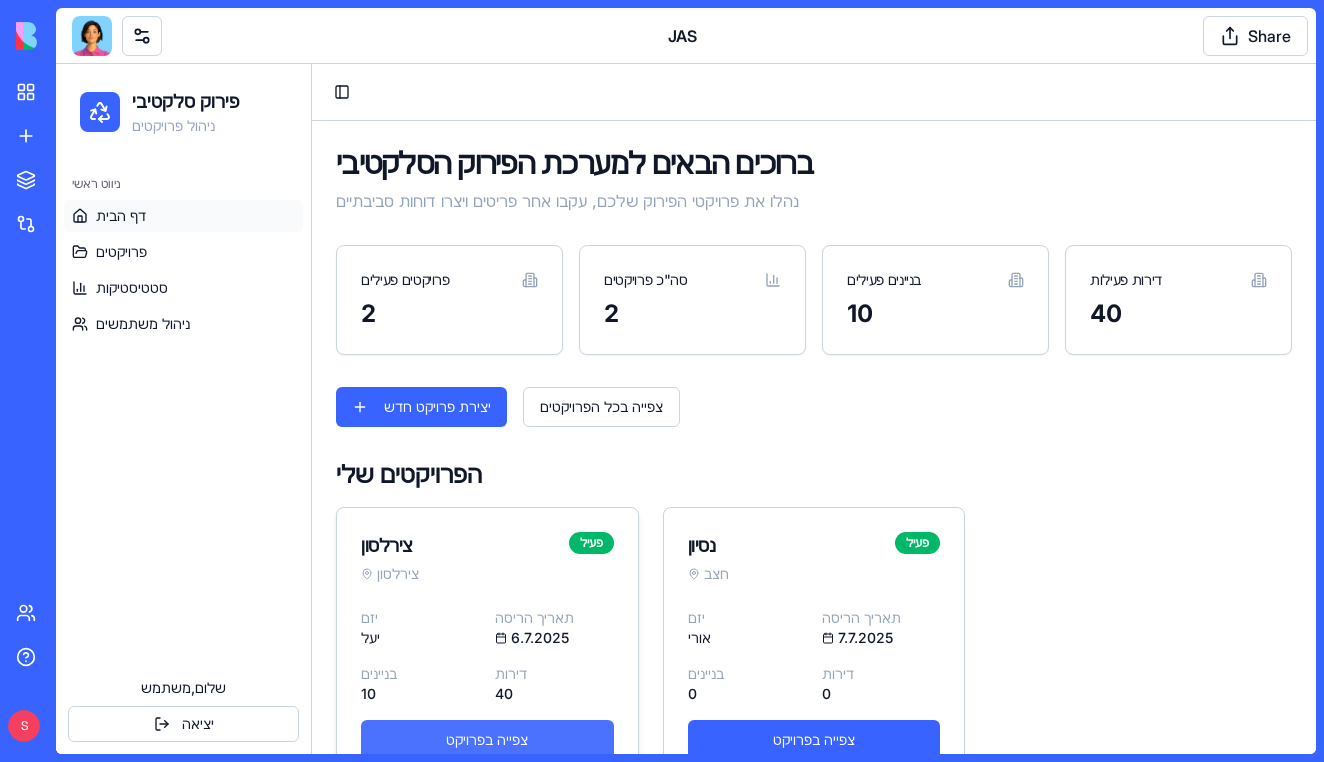 click on "צפייה בפרויקט" at bounding box center (487, 740) 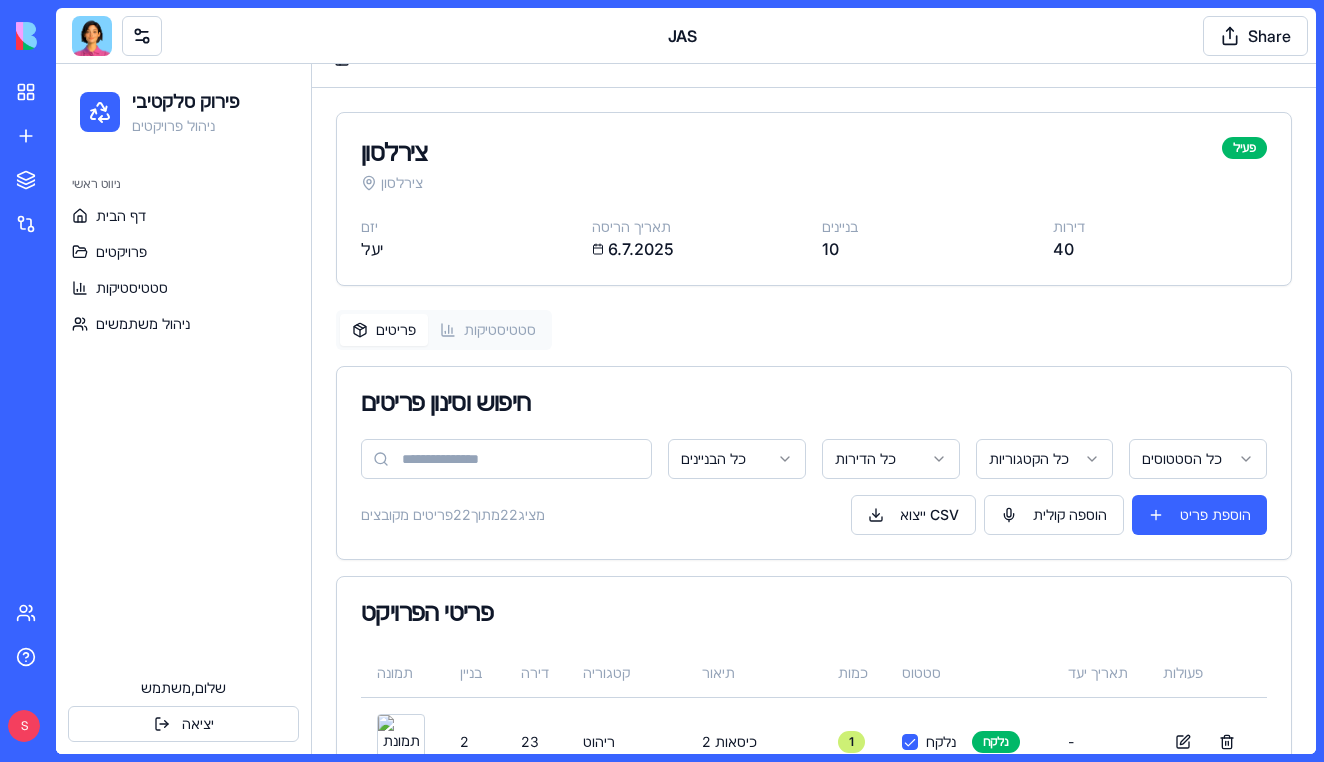 scroll, scrollTop: 24, scrollLeft: 0, axis: vertical 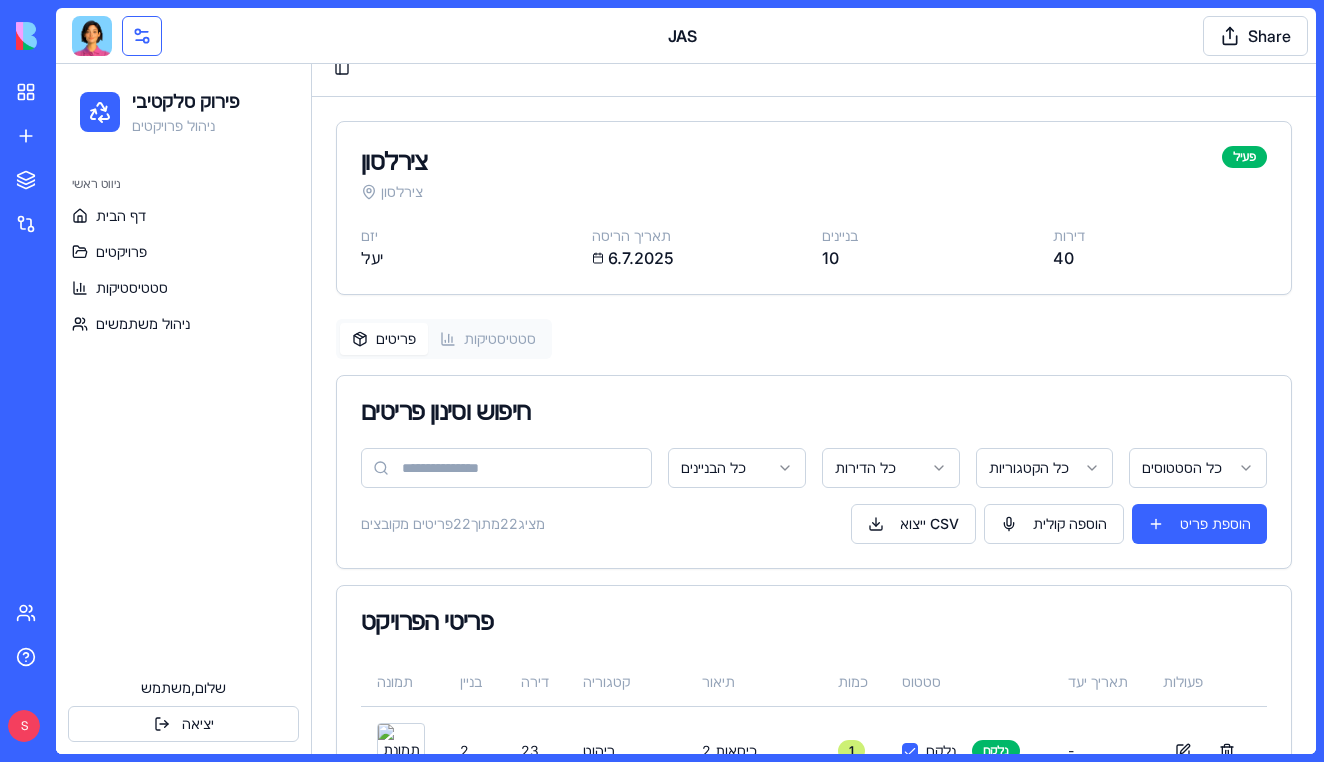 click at bounding box center (142, 36) 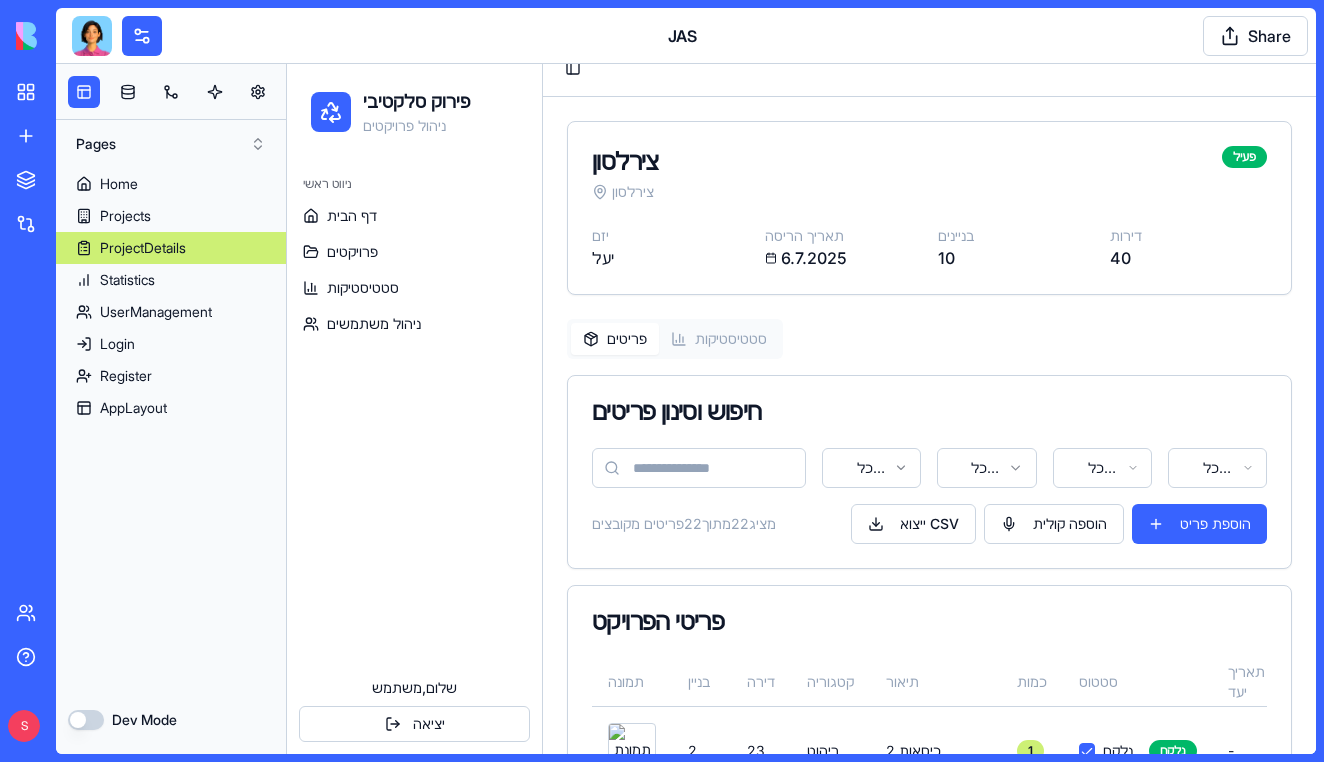 click at bounding box center (92, 36) 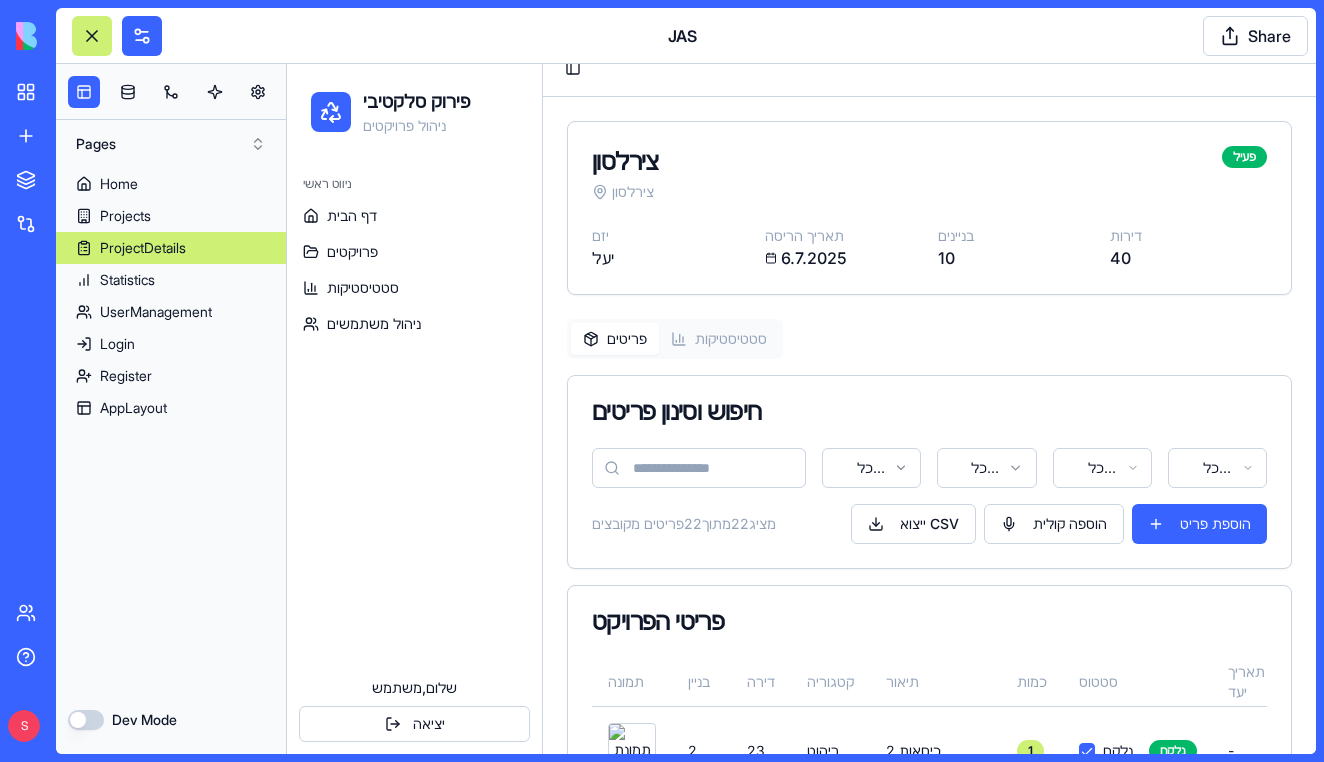 scroll, scrollTop: 38843, scrollLeft: 0, axis: vertical 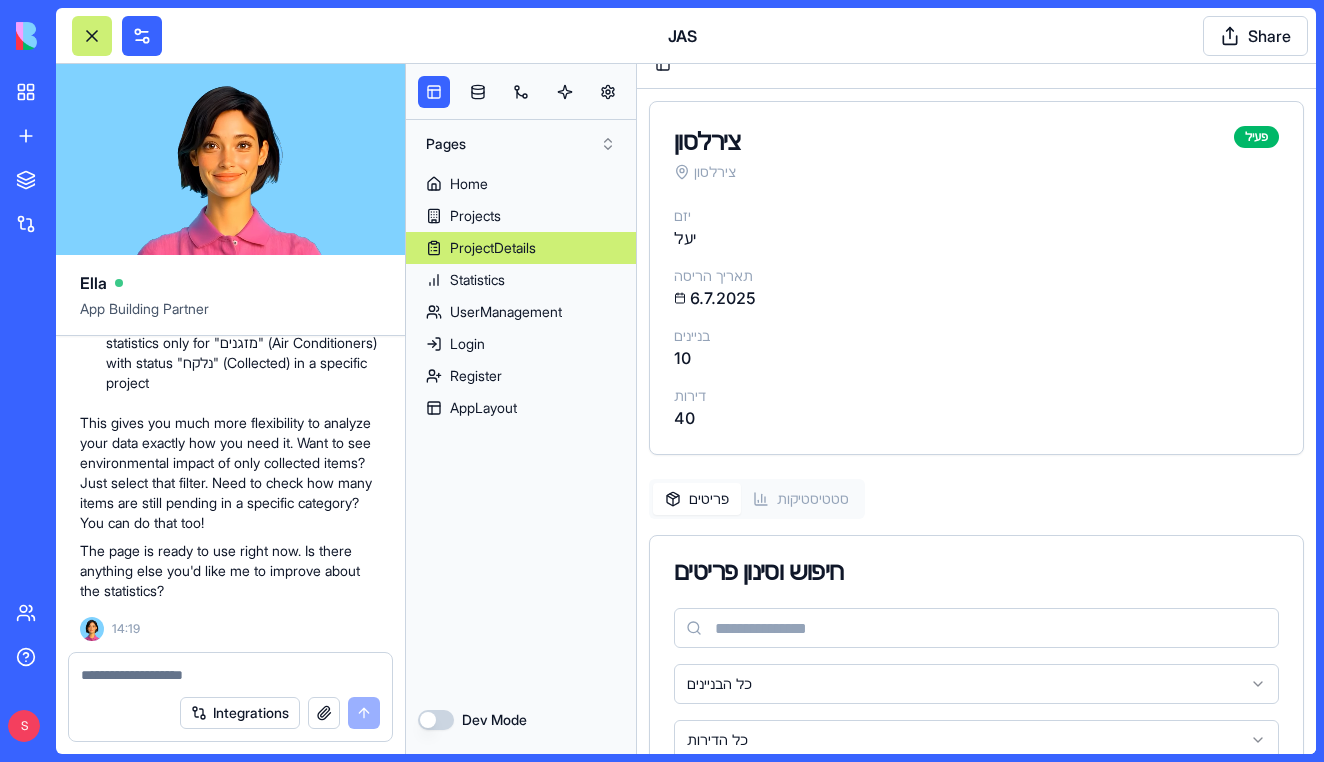 click at bounding box center (230, 675) 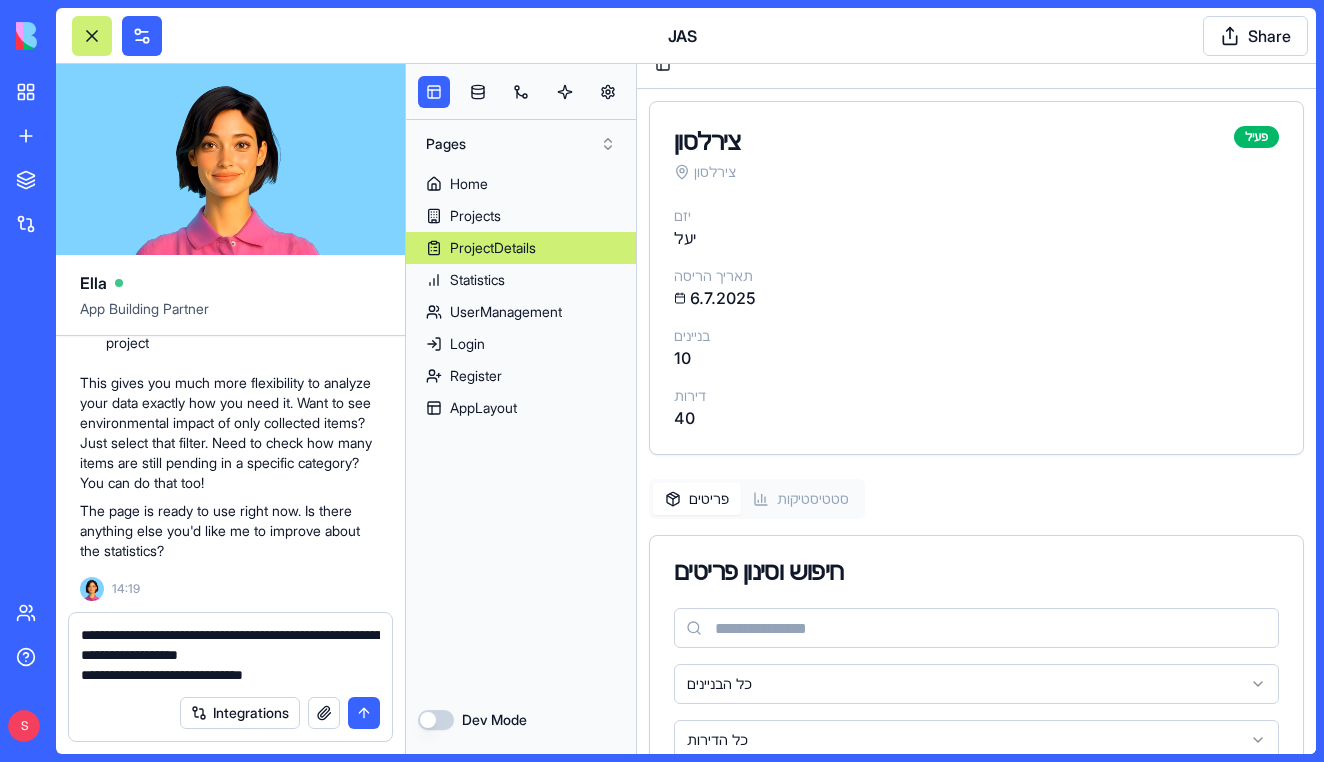 type on "**********" 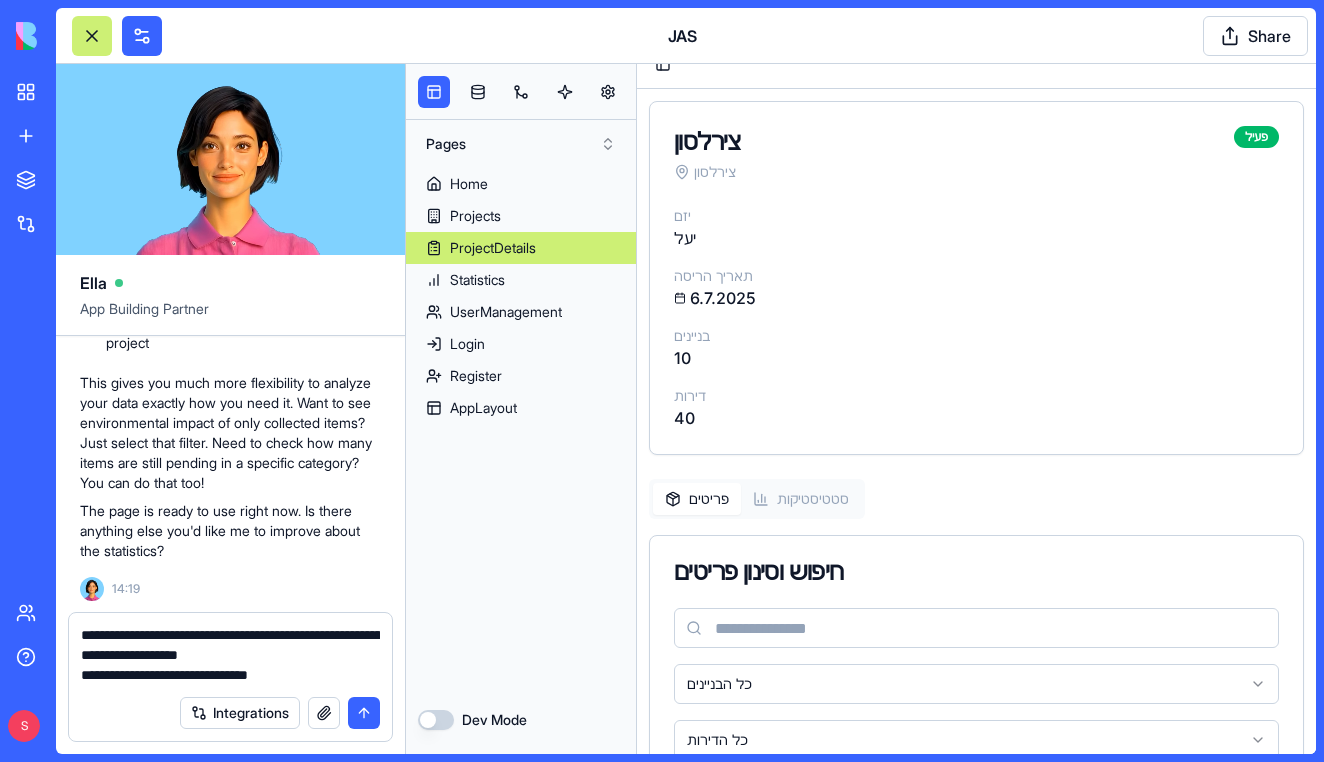 type 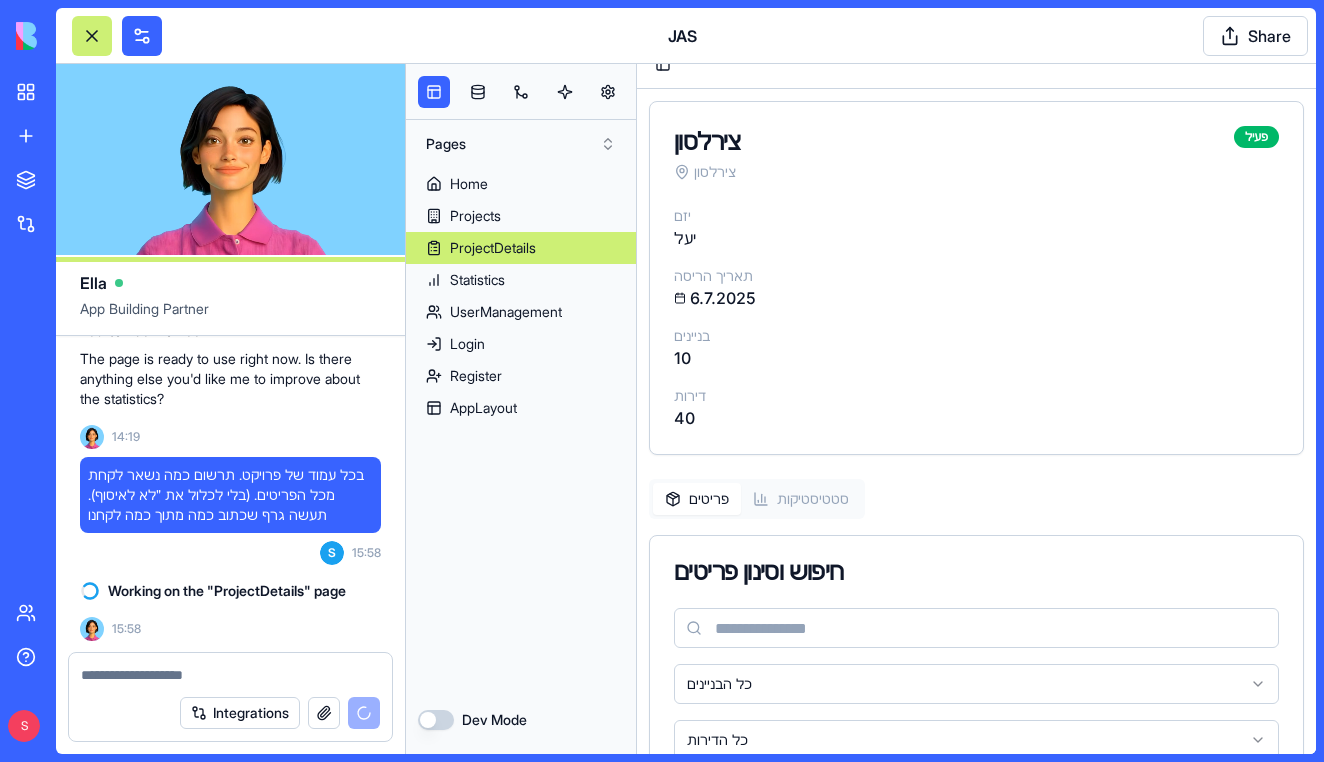 scroll, scrollTop: 39487, scrollLeft: 0, axis: vertical 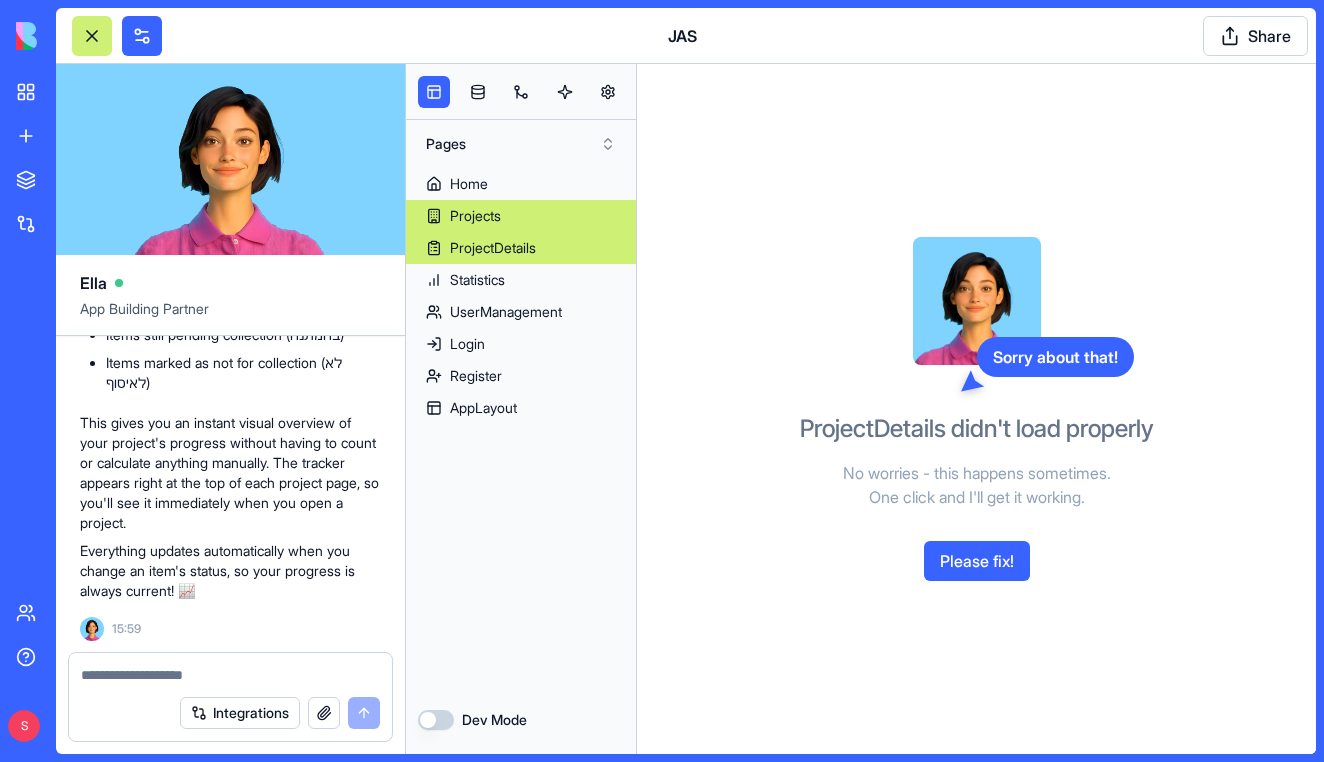 click on "Projects" at bounding box center [521, 216] 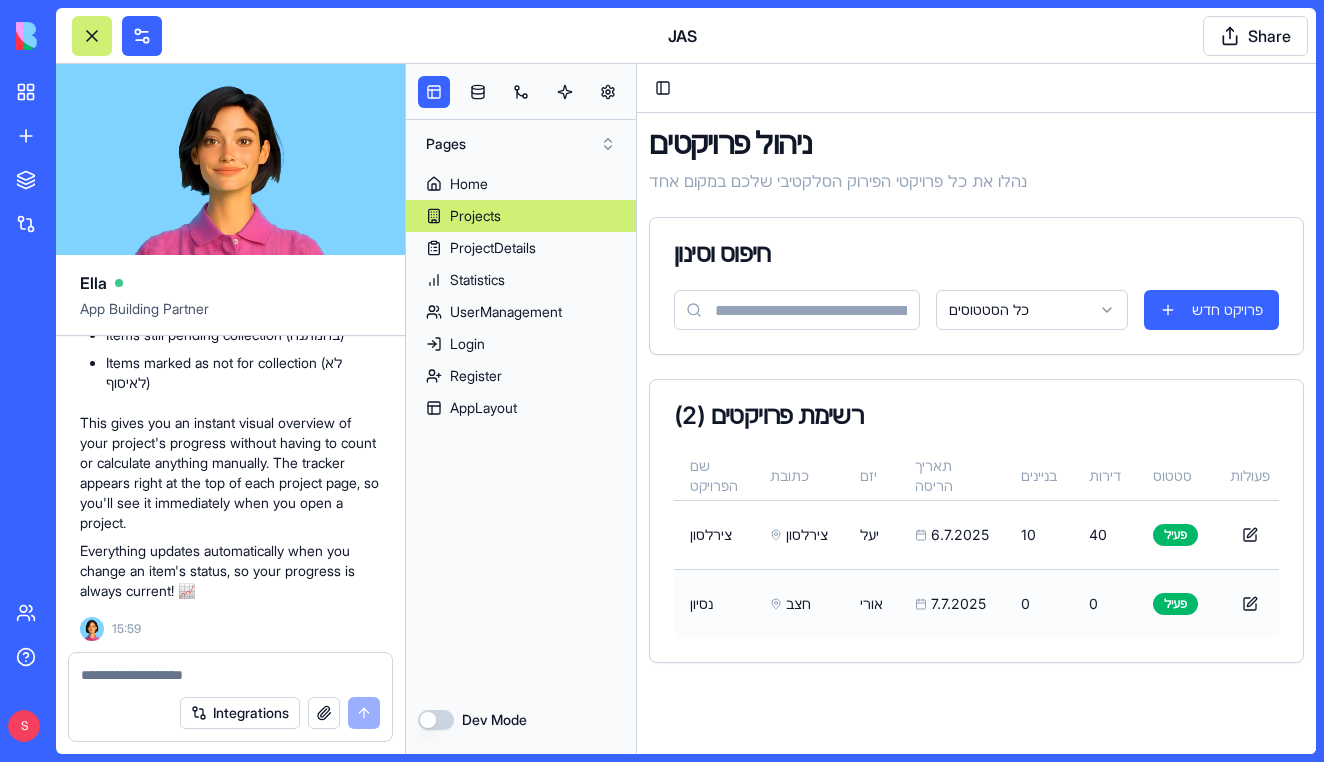 click on "חצב" at bounding box center (799, 603) 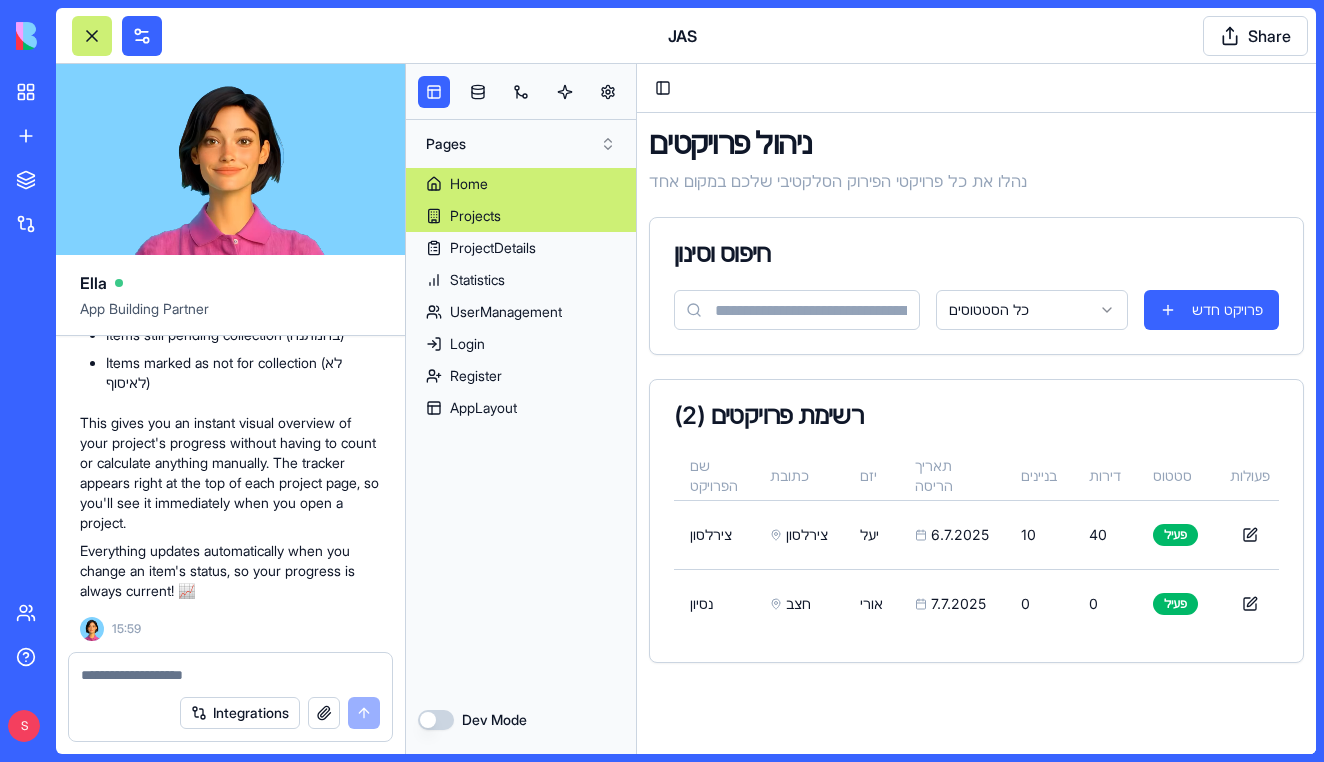 click on "Home" at bounding box center (521, 184) 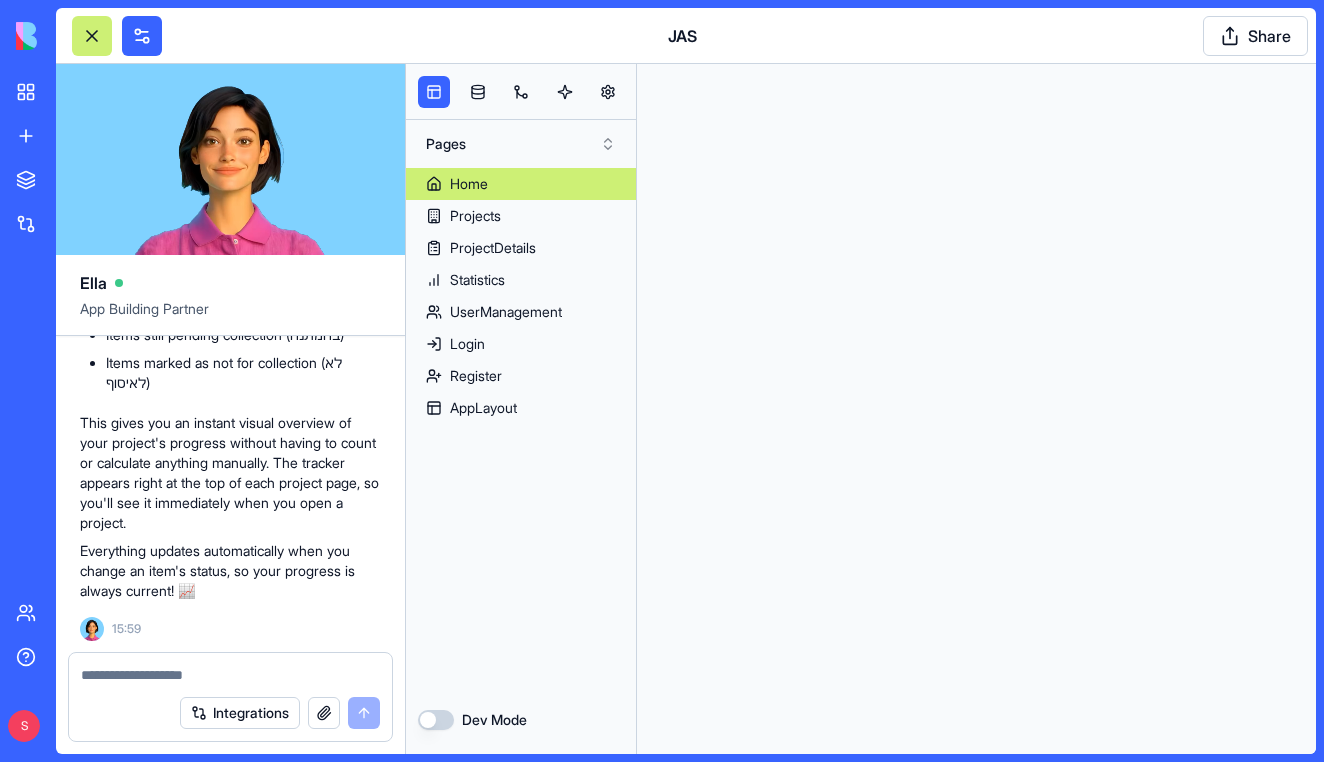 scroll, scrollTop: 0, scrollLeft: 0, axis: both 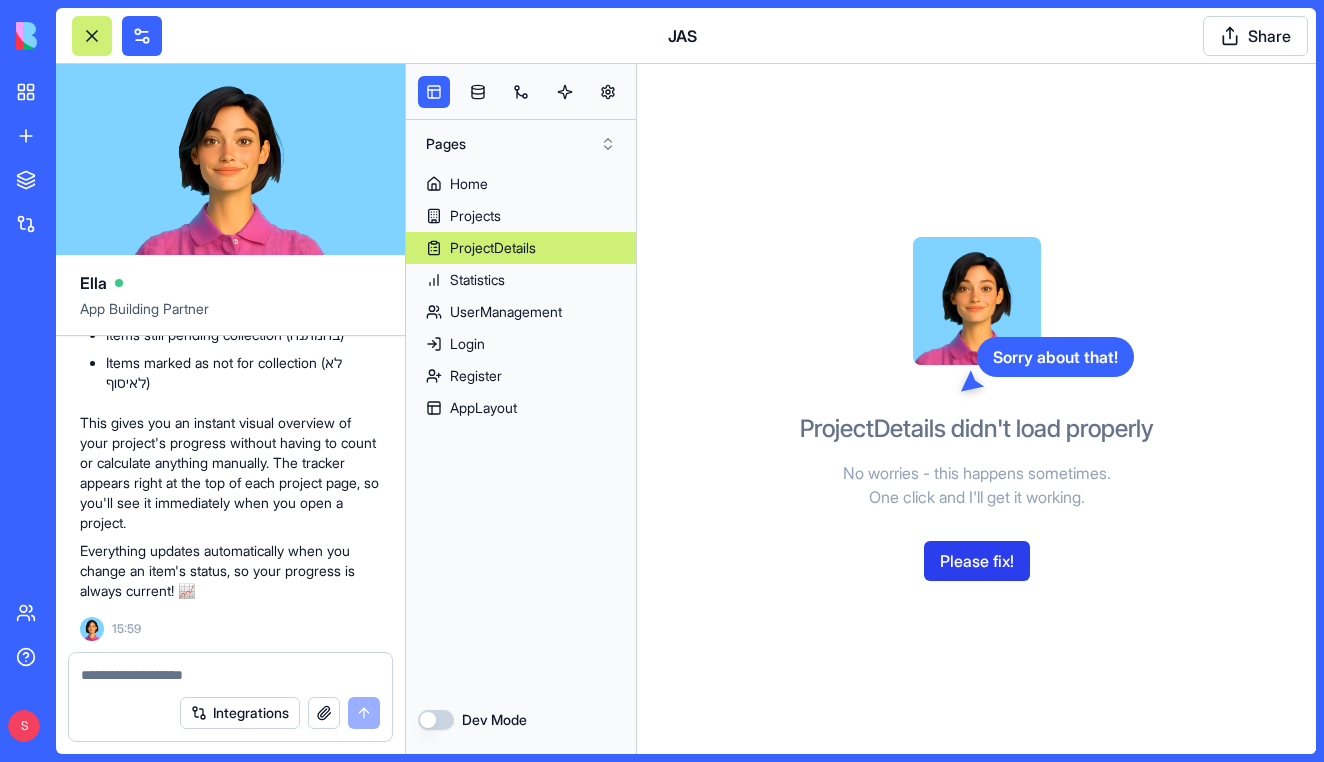 click on "Please fix!" at bounding box center [977, 561] 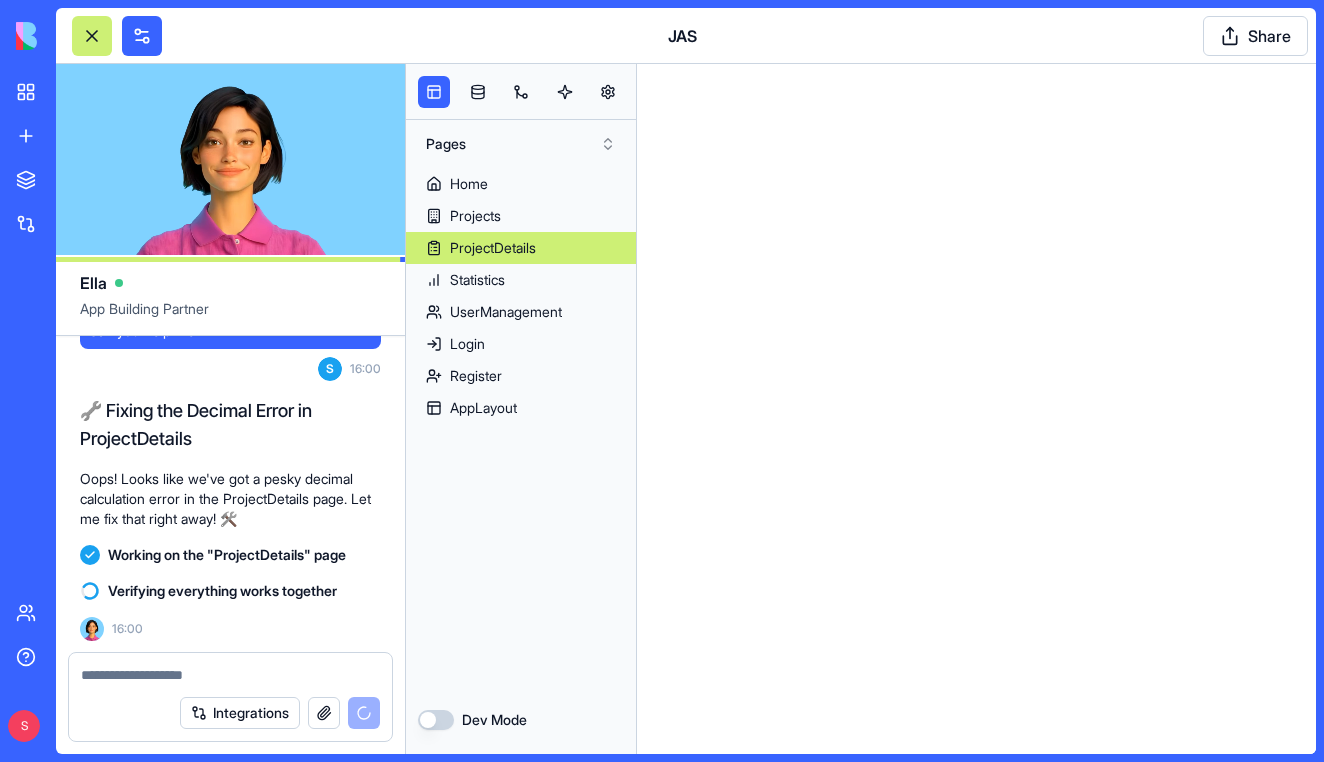 scroll, scrollTop: 41223, scrollLeft: 0, axis: vertical 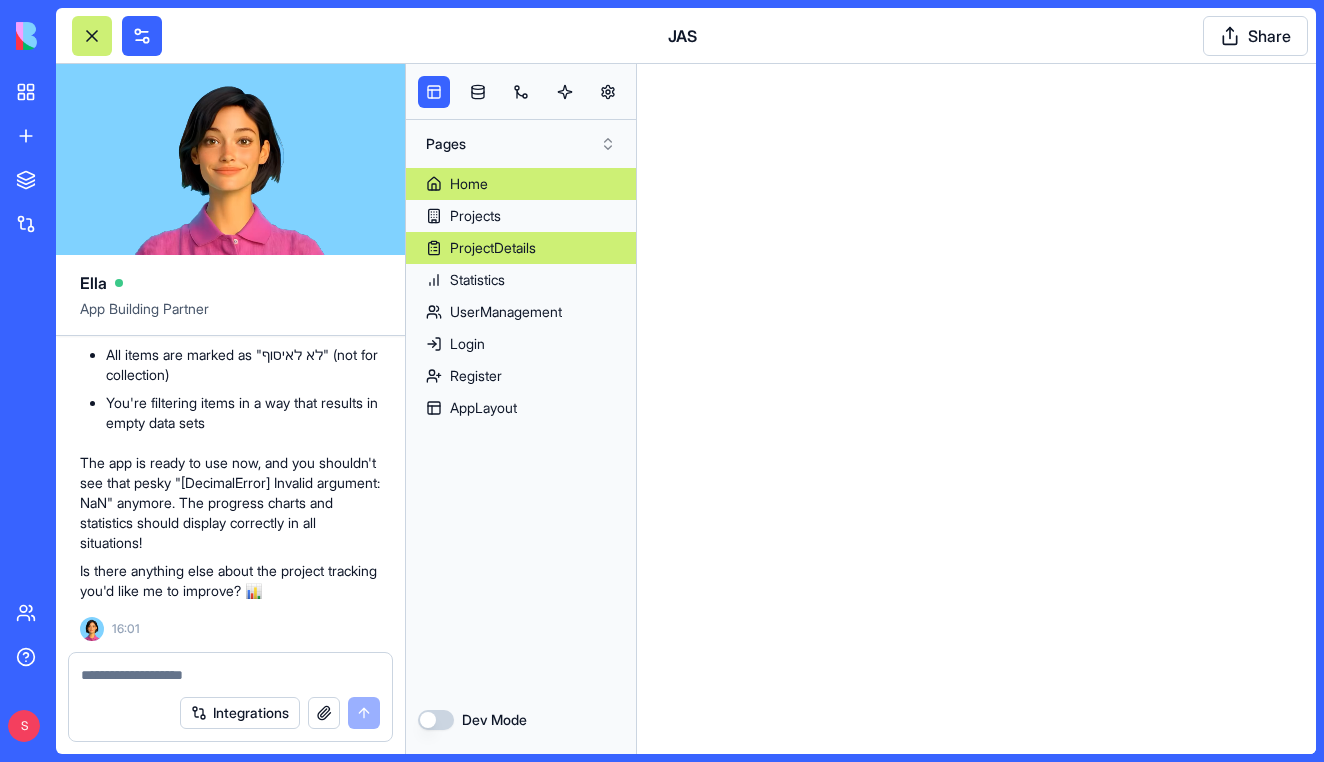 click on "Home" at bounding box center [521, 184] 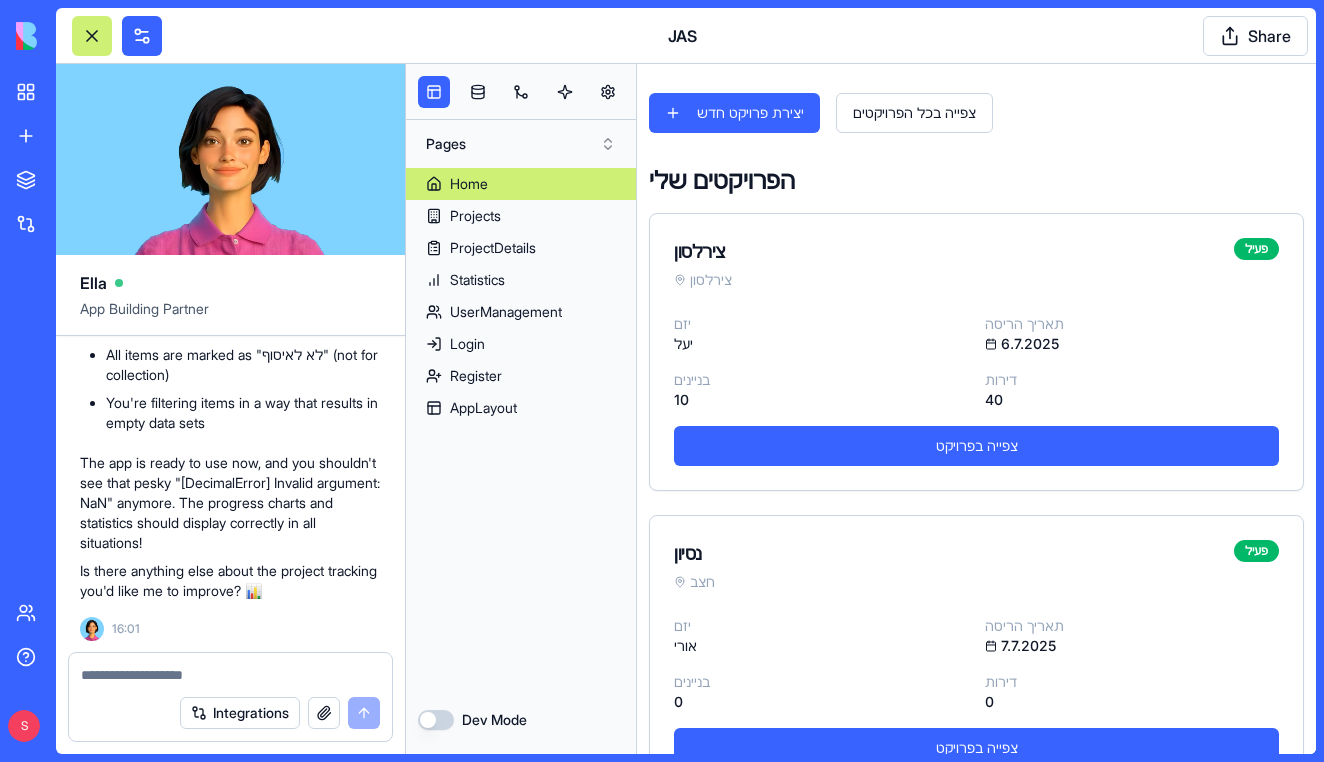 scroll, scrollTop: 679, scrollLeft: 0, axis: vertical 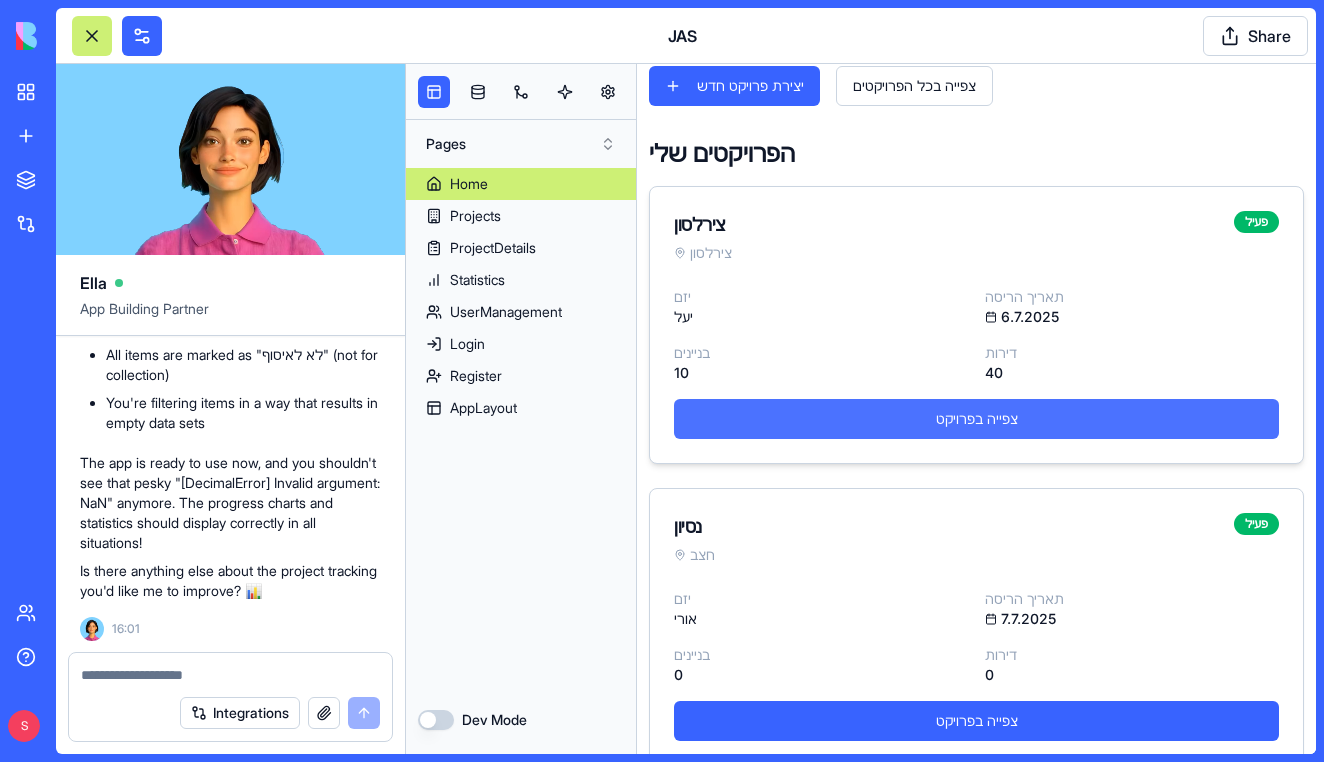 click on "צפייה בפרויקט" at bounding box center [976, 419] 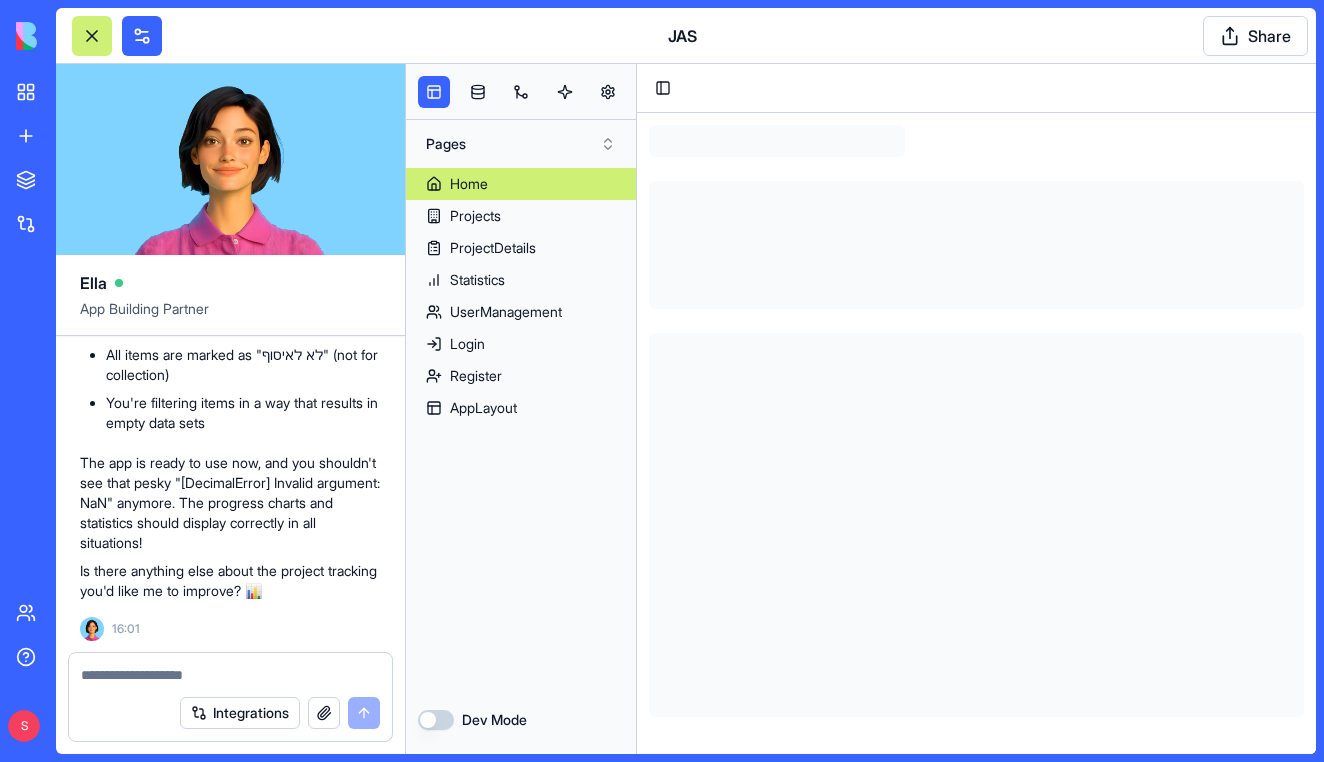 scroll, scrollTop: 0, scrollLeft: 0, axis: both 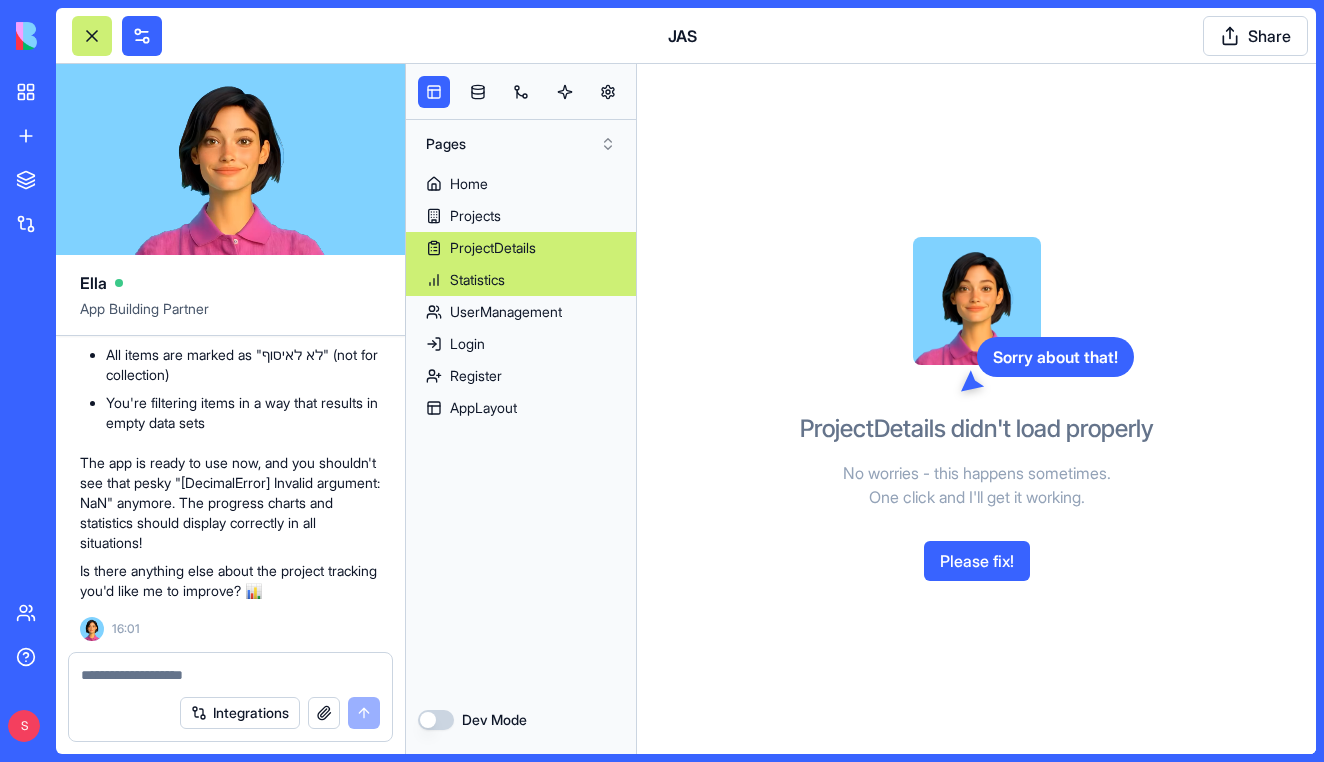 click on "Statistics" at bounding box center [477, 280] 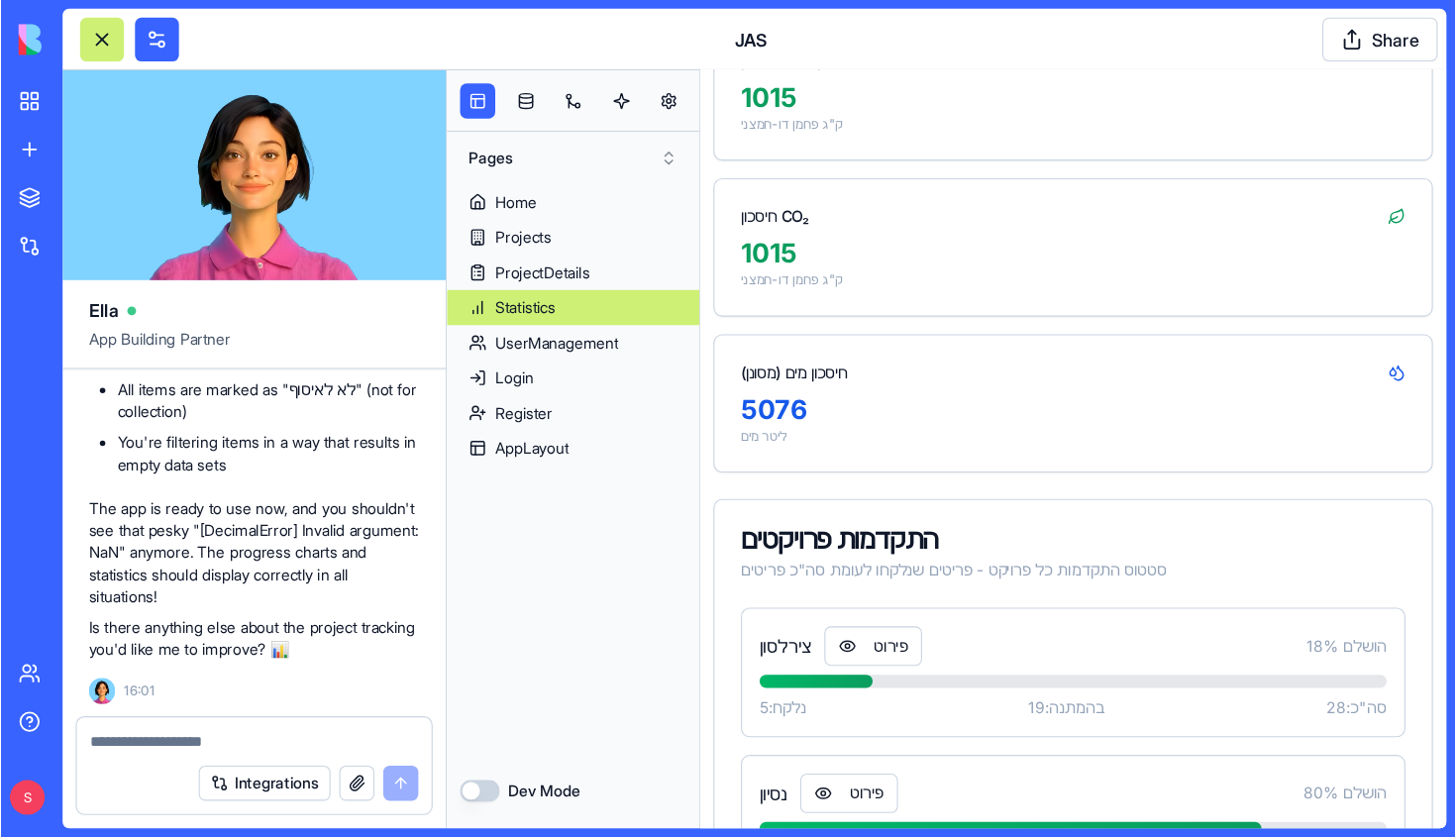 scroll, scrollTop: 690, scrollLeft: 0, axis: vertical 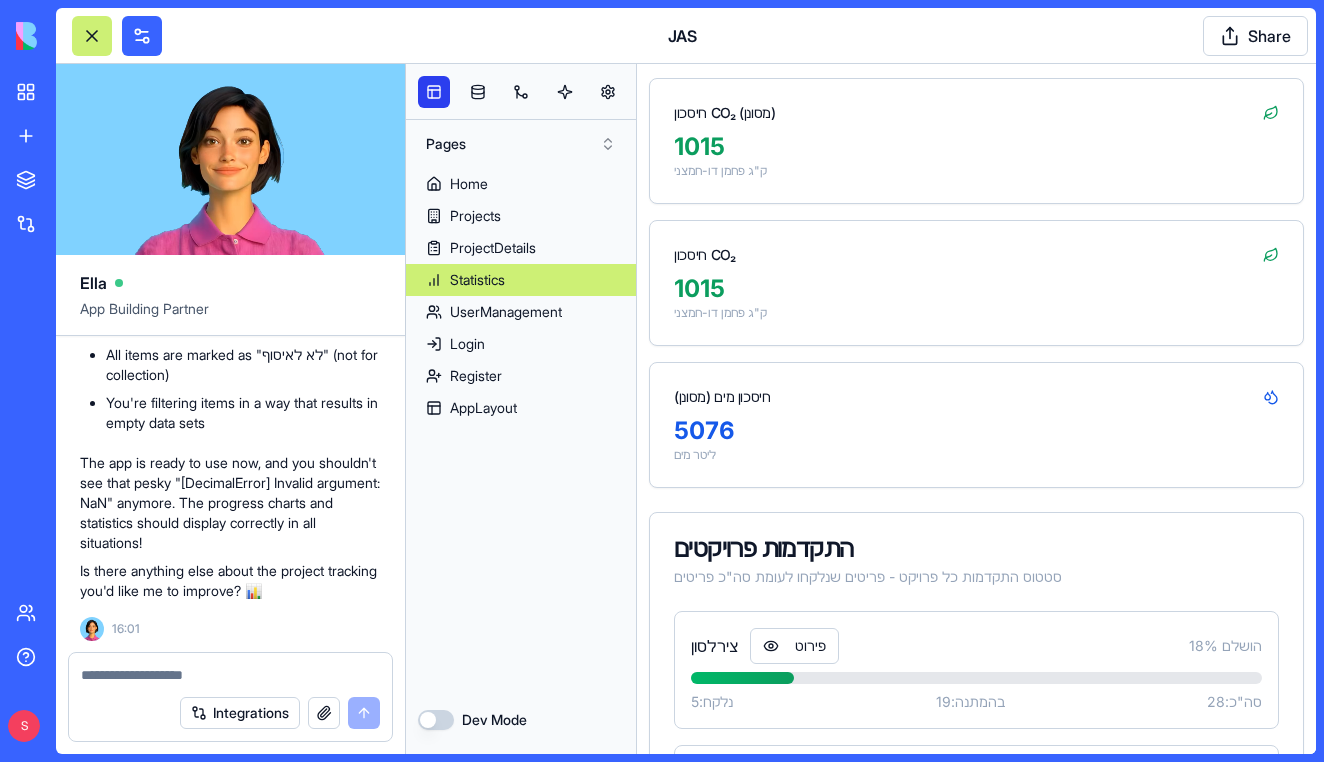 click at bounding box center (434, 92) 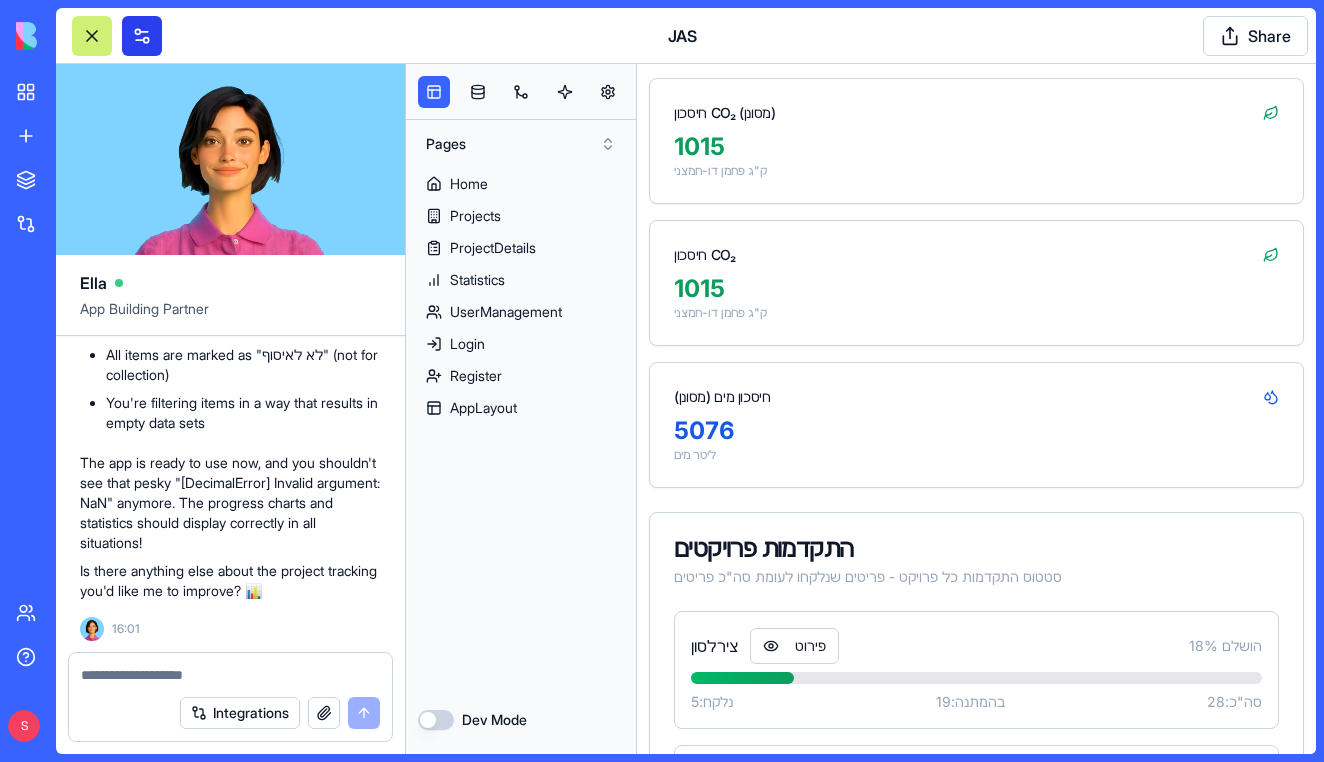 click at bounding box center [142, 36] 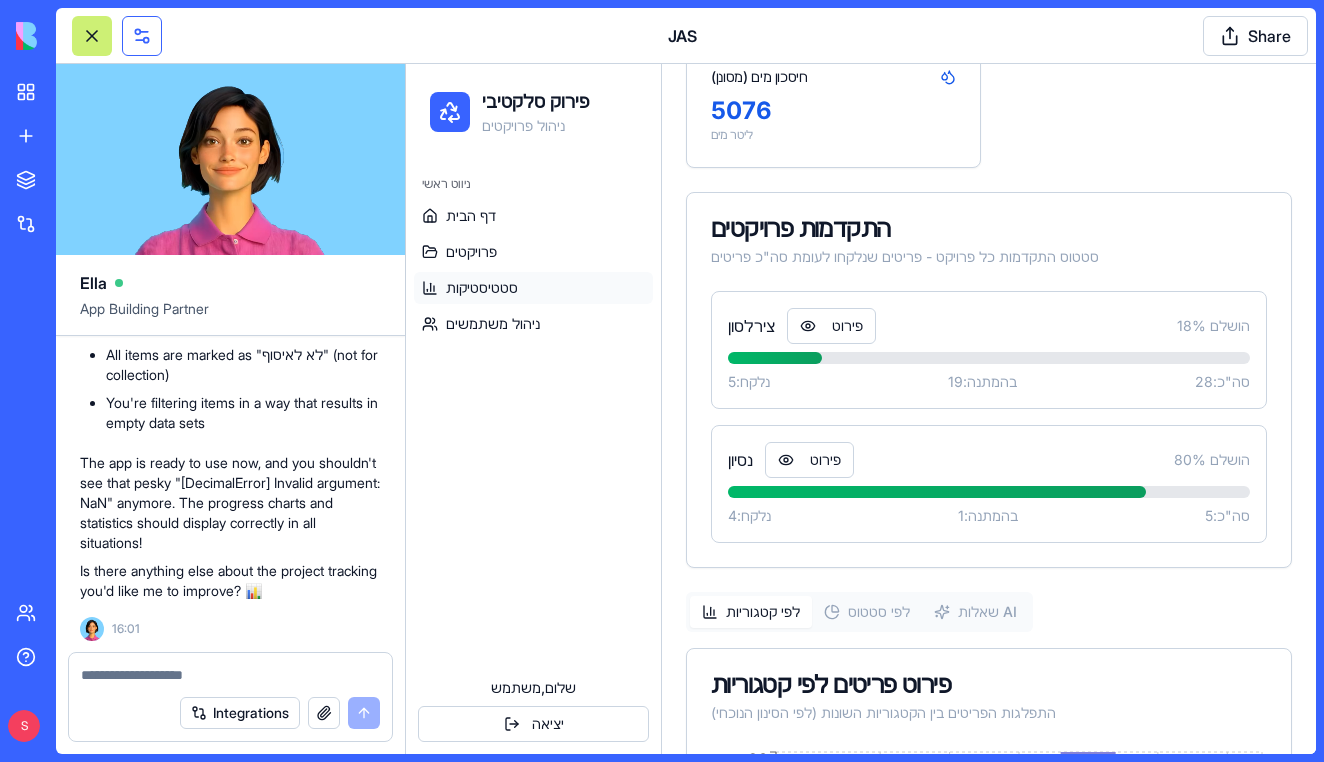 click at bounding box center [142, 36] 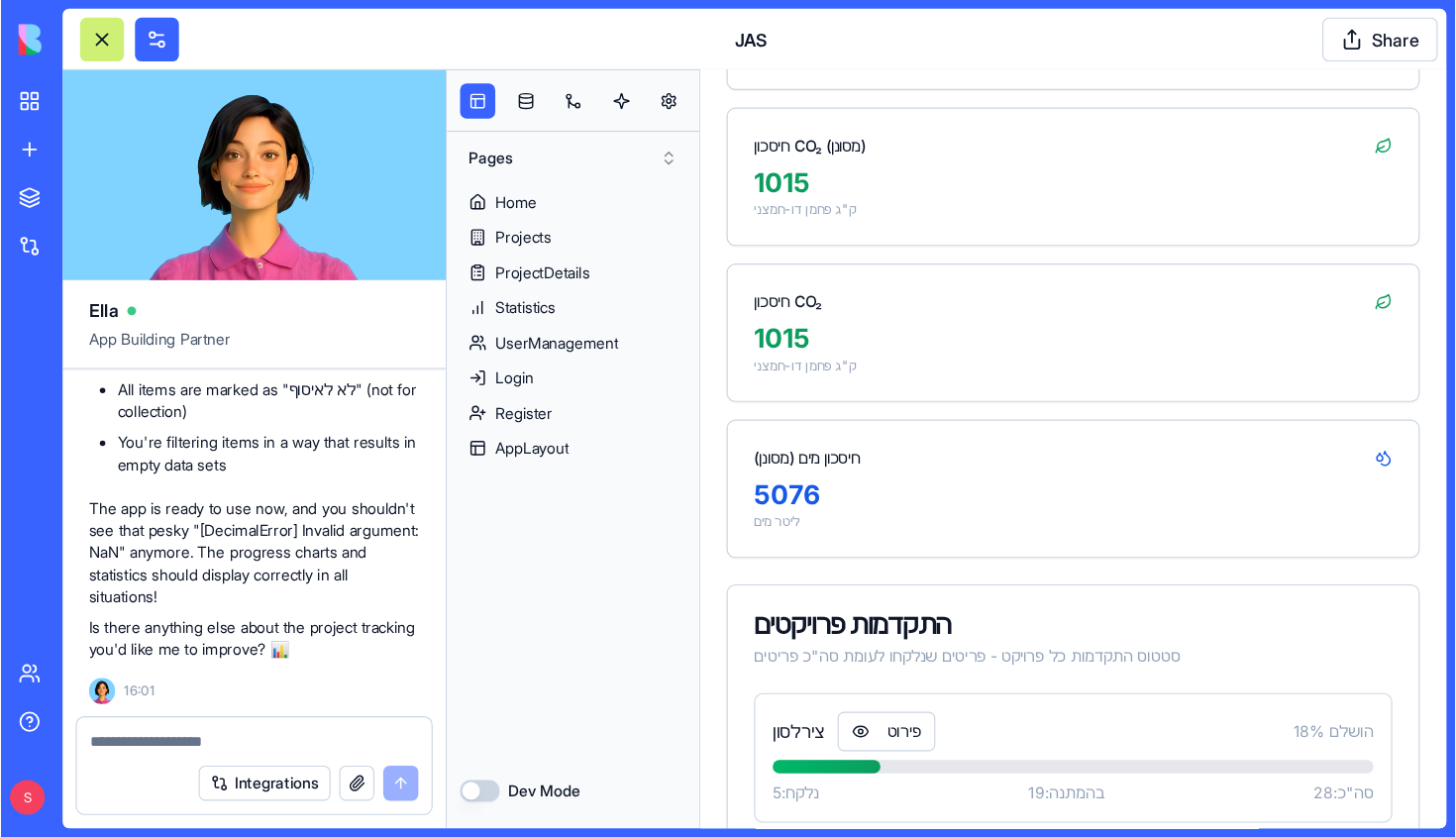 scroll, scrollTop: 40751, scrollLeft: 0, axis: vertical 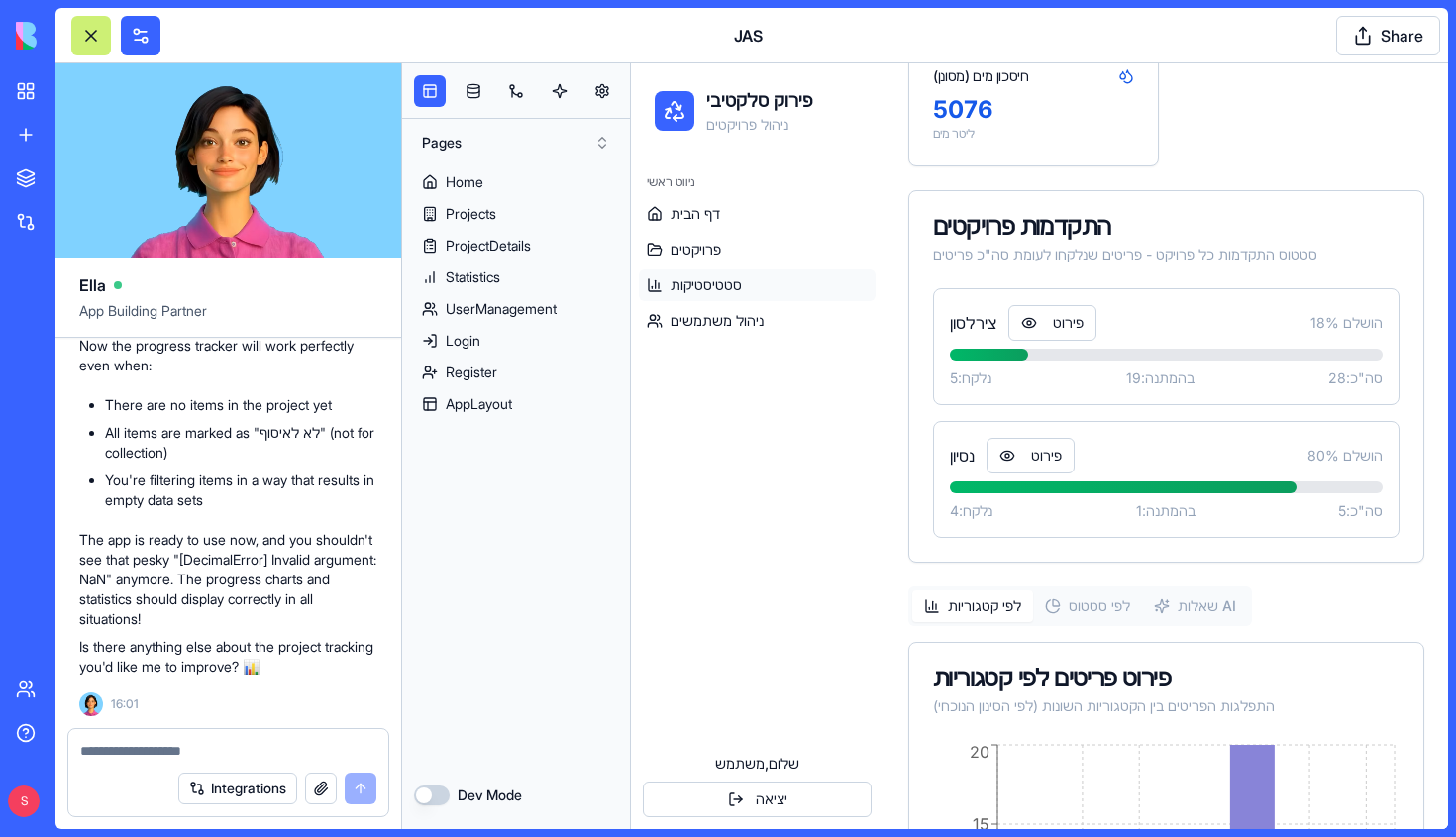 click at bounding box center [91, 36] 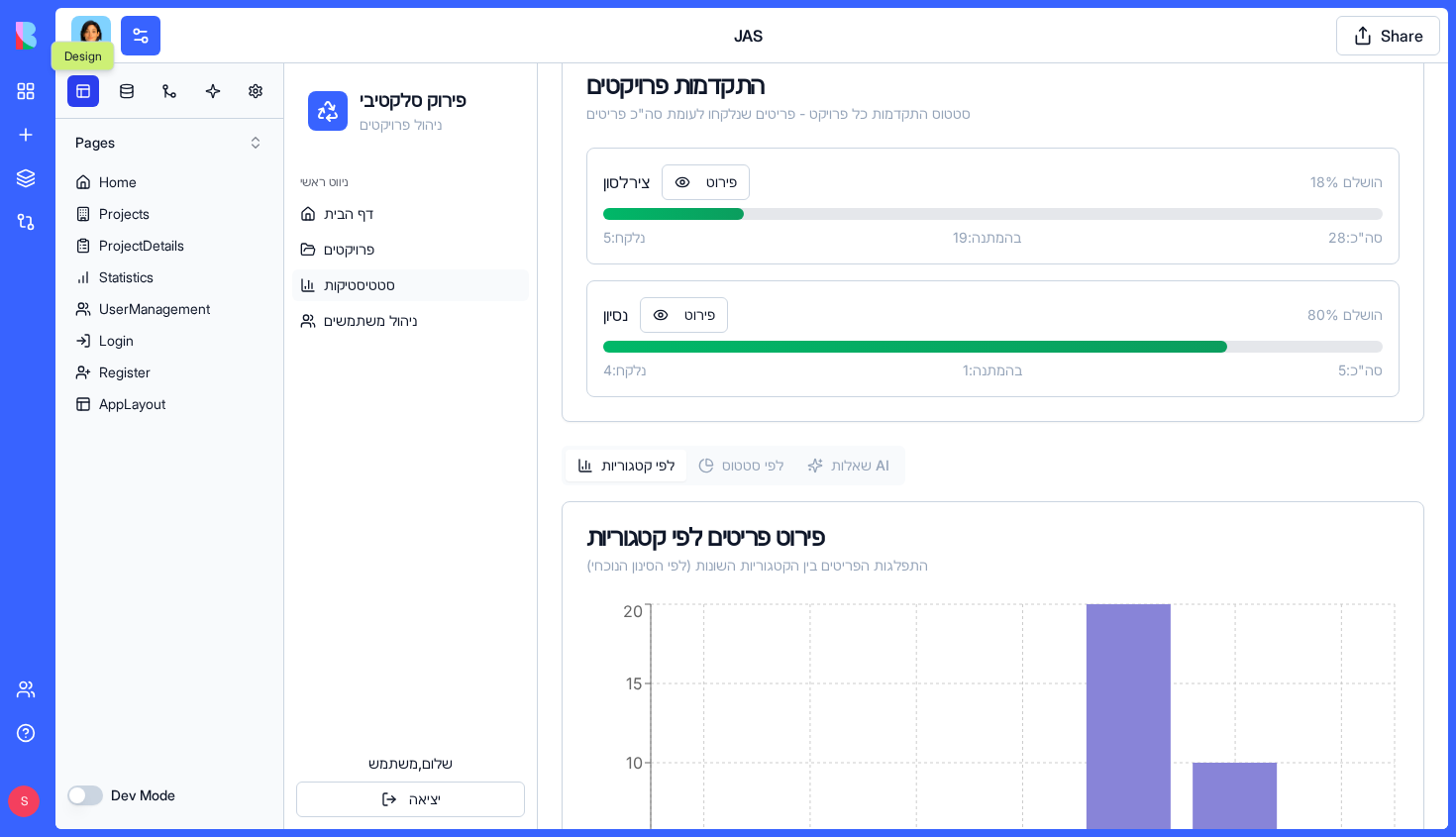 click at bounding box center [83, 91] 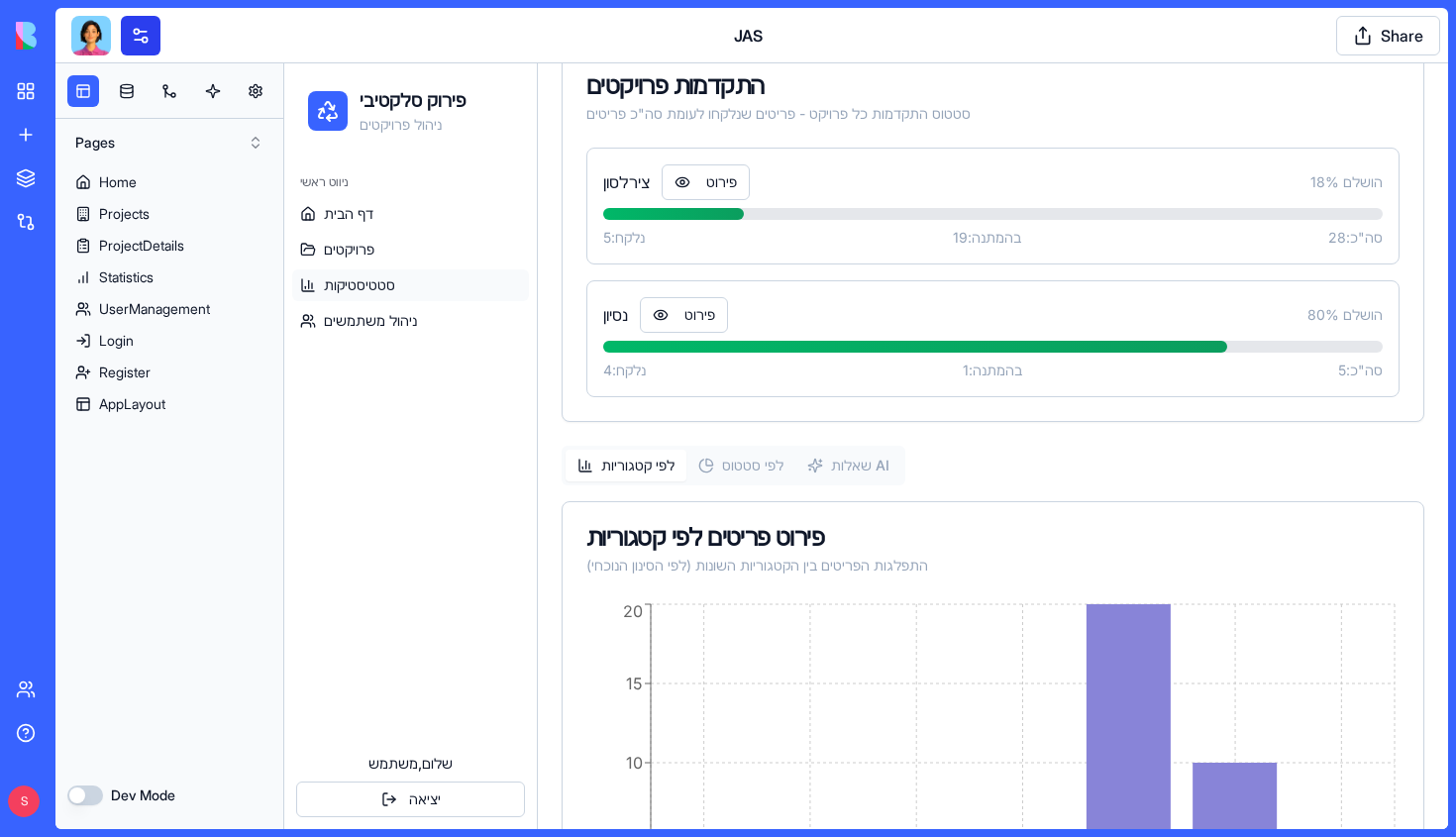 click at bounding box center (141, 36) 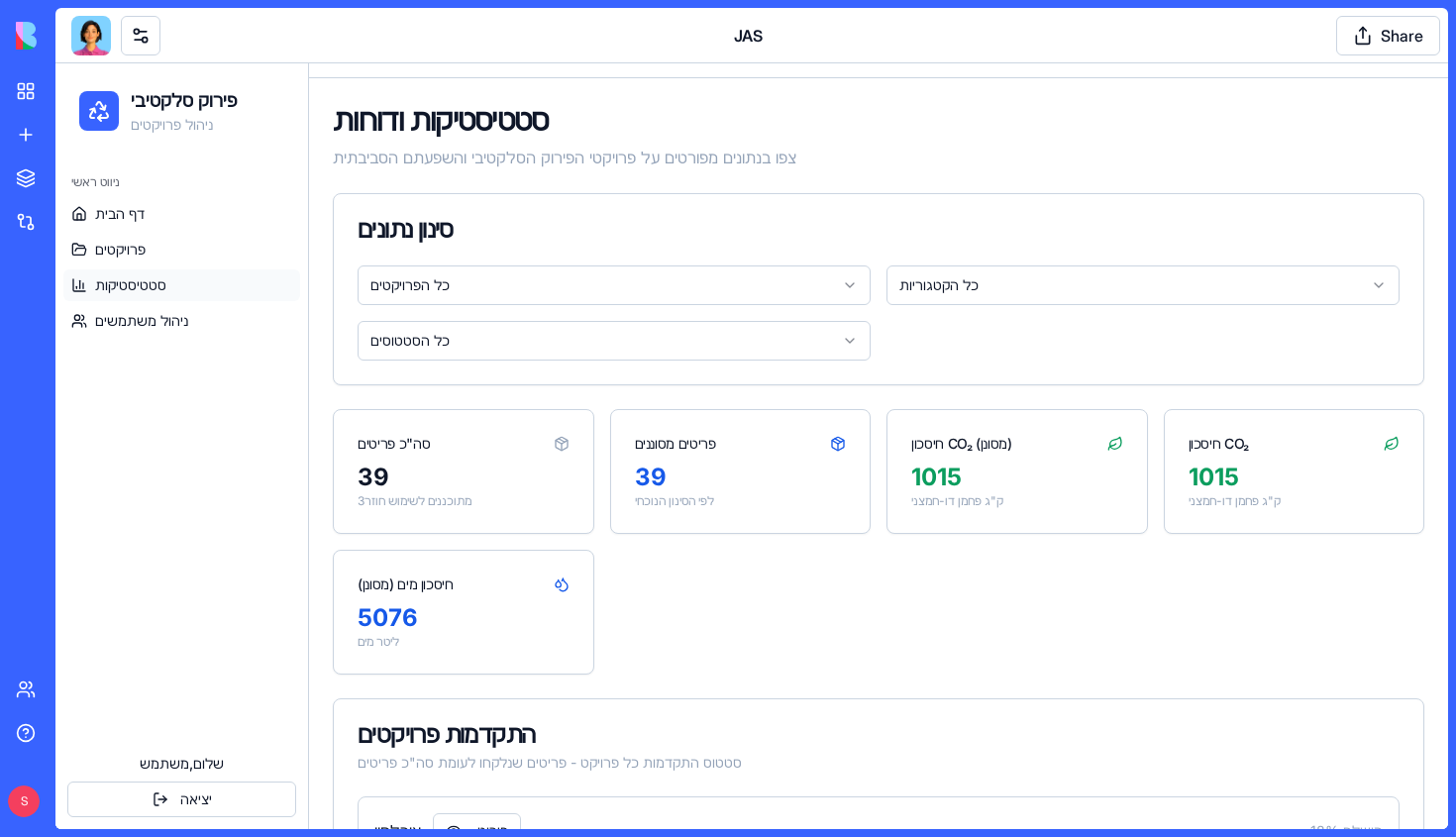 scroll, scrollTop: 43, scrollLeft: 0, axis: vertical 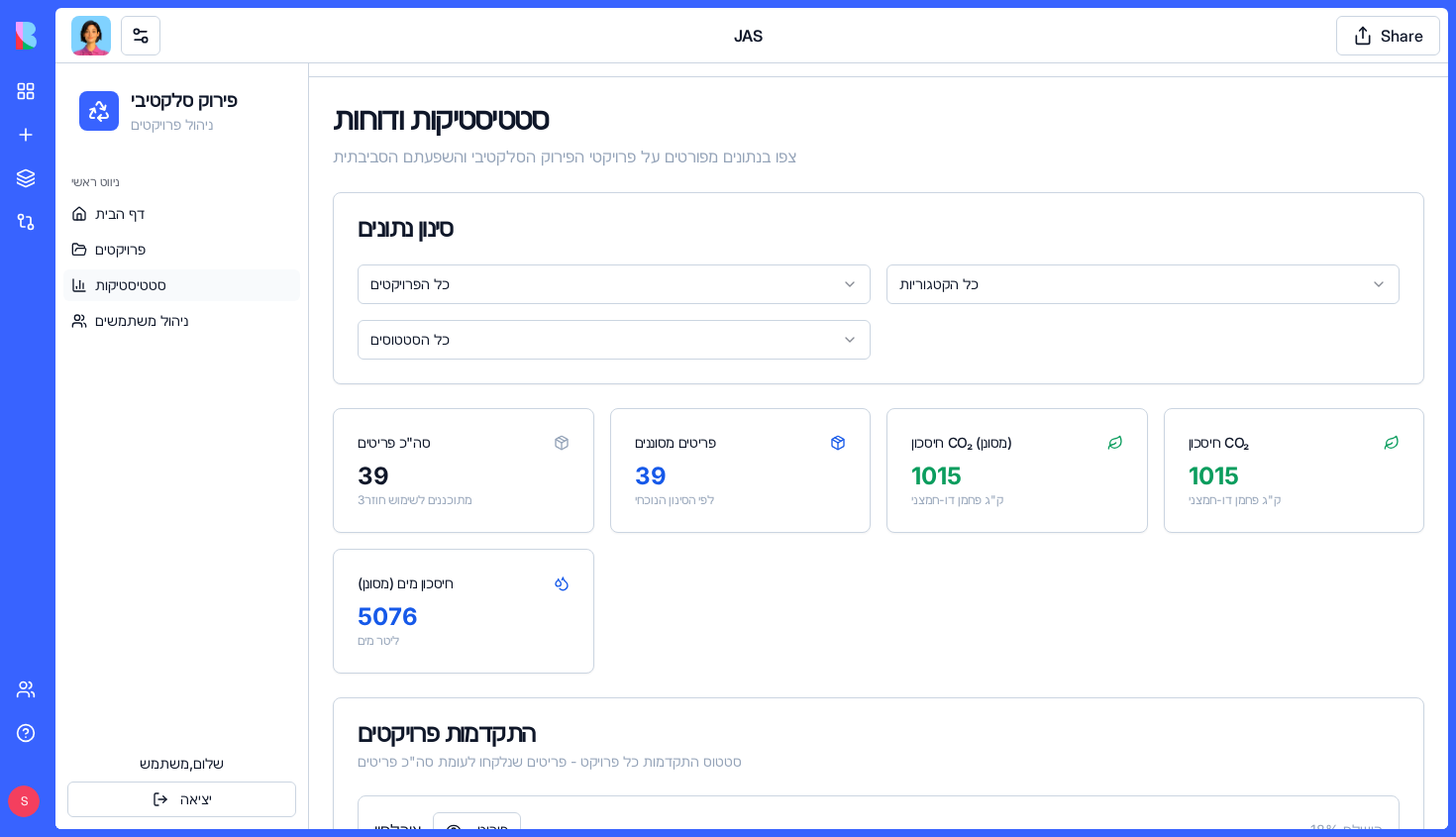 click on "כל הפרויקטים כל הקטגוריות כל הסטטוסים" at bounding box center [879, 324] 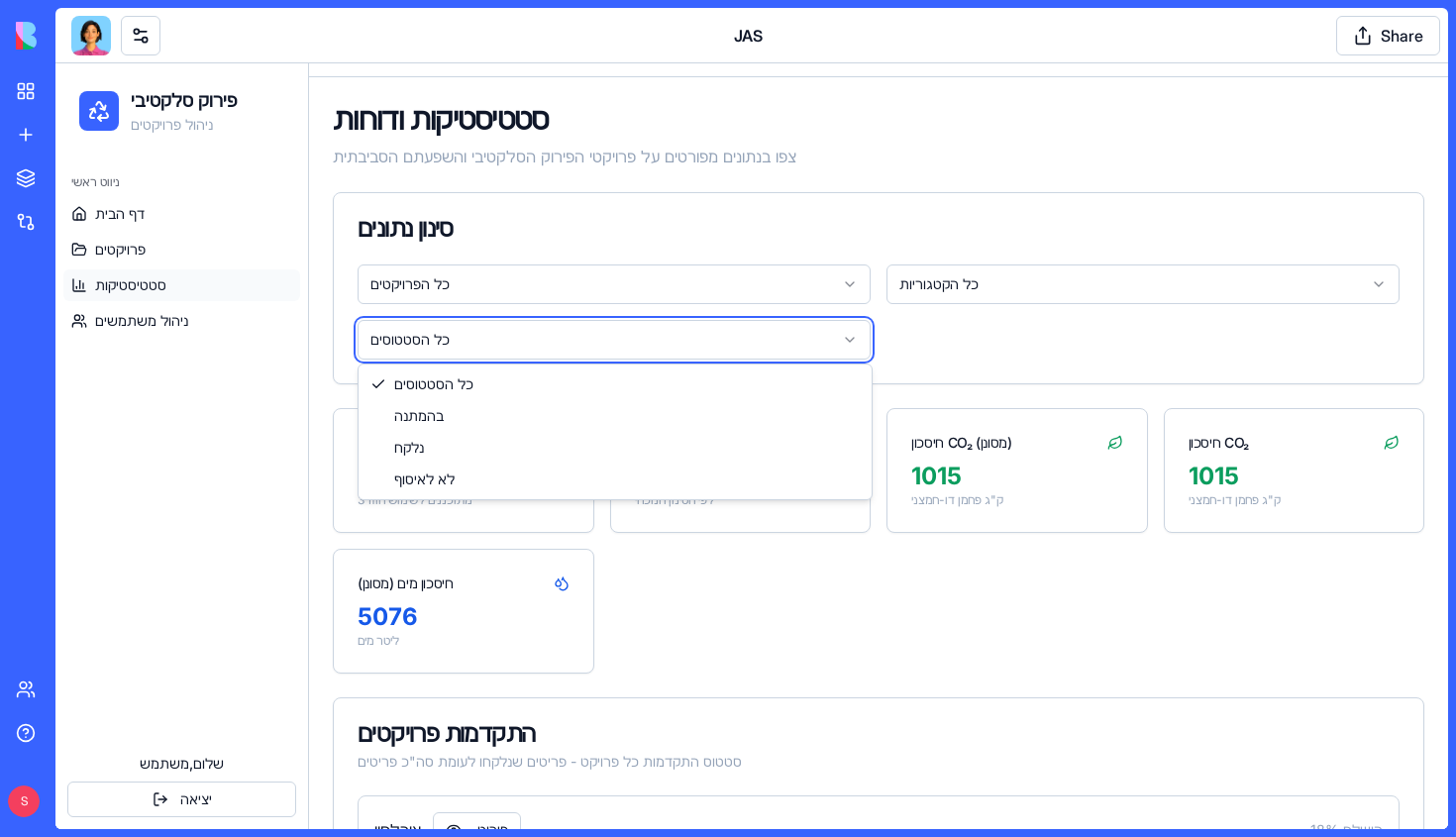 click on "פירוק סלקטיבי ניהול פרויקטים ניווט ראשי דף הבית פרויקטים סטטיסטיקות ניהול משתמשים שלום,  [USER] יציאה Toggle Sidebar סטטיסטיקות ודוחות צפו בנתונים מפורטים על פרויקטי הפירוק הסלקטיבי והשפעתם הסביבתית סינון נתונים כל הפרויקטים כל הקטגוריות כל הסטטוסים סה"כ פריטים 39 3  מתוכננים לשימוש חוזר פריטים מסוננים 39 לפי הסינון הנוכחי חיסכון CO₂ (מסונן) 1015 ק"ג פחמן דו-חמצני חיסכון CO₂ 1015 ק"ג פחמן דו-חמצני חיסכון מים (מסונן) 5076 ליטר מים התקדמות פרויקטים סטטוס התקדמות כל פרויקט - פריטים שנלקחו לעומת סה"כ פריטים צירלסון פירוט 18 % הושלם נלקח:  5 בהמתנה:  19 סה"כ:  28 נסיון פירוט 80 % הושלם 4" at bounding box center [752, 848] 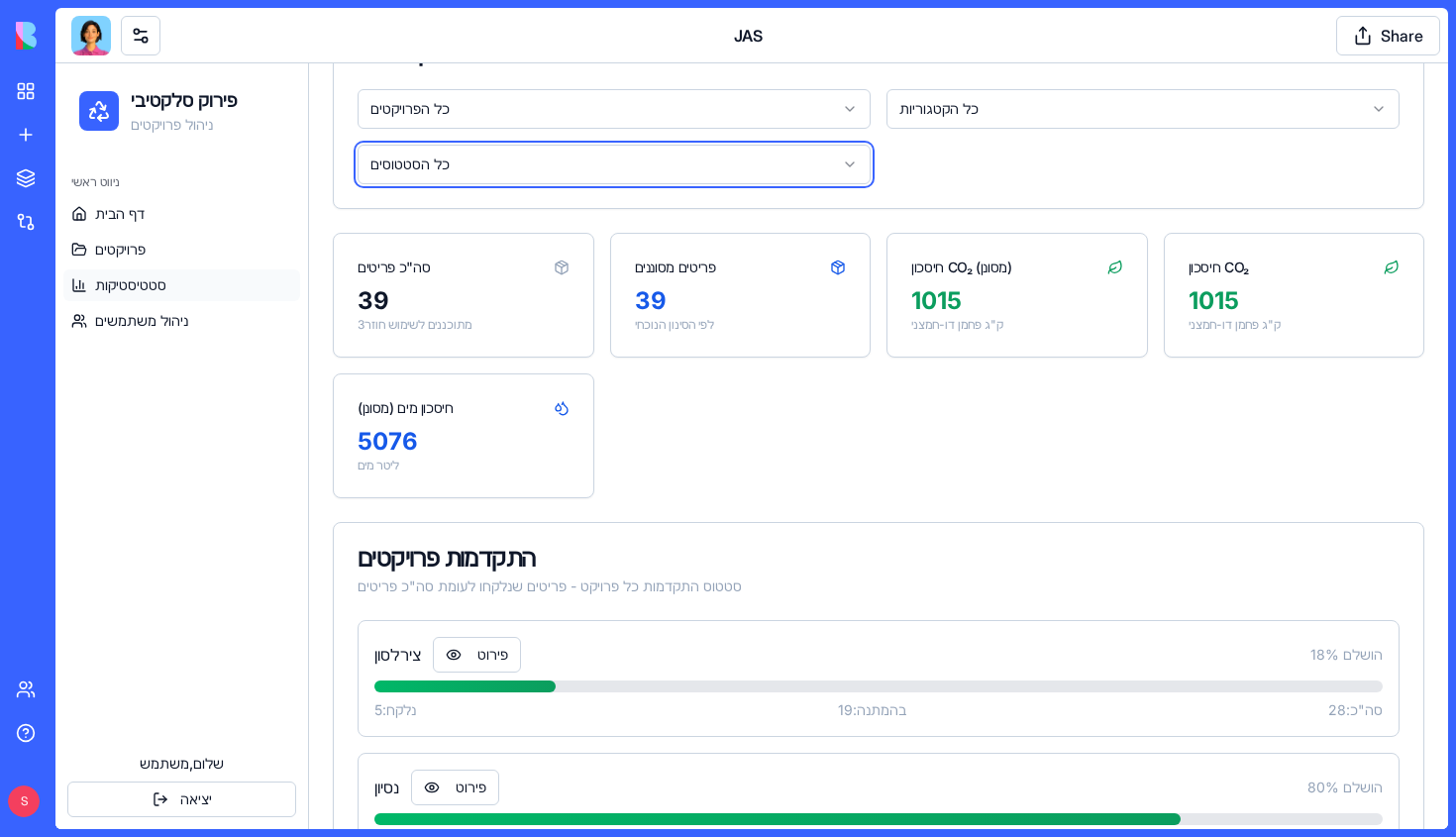 scroll, scrollTop: 95, scrollLeft: 0, axis: vertical 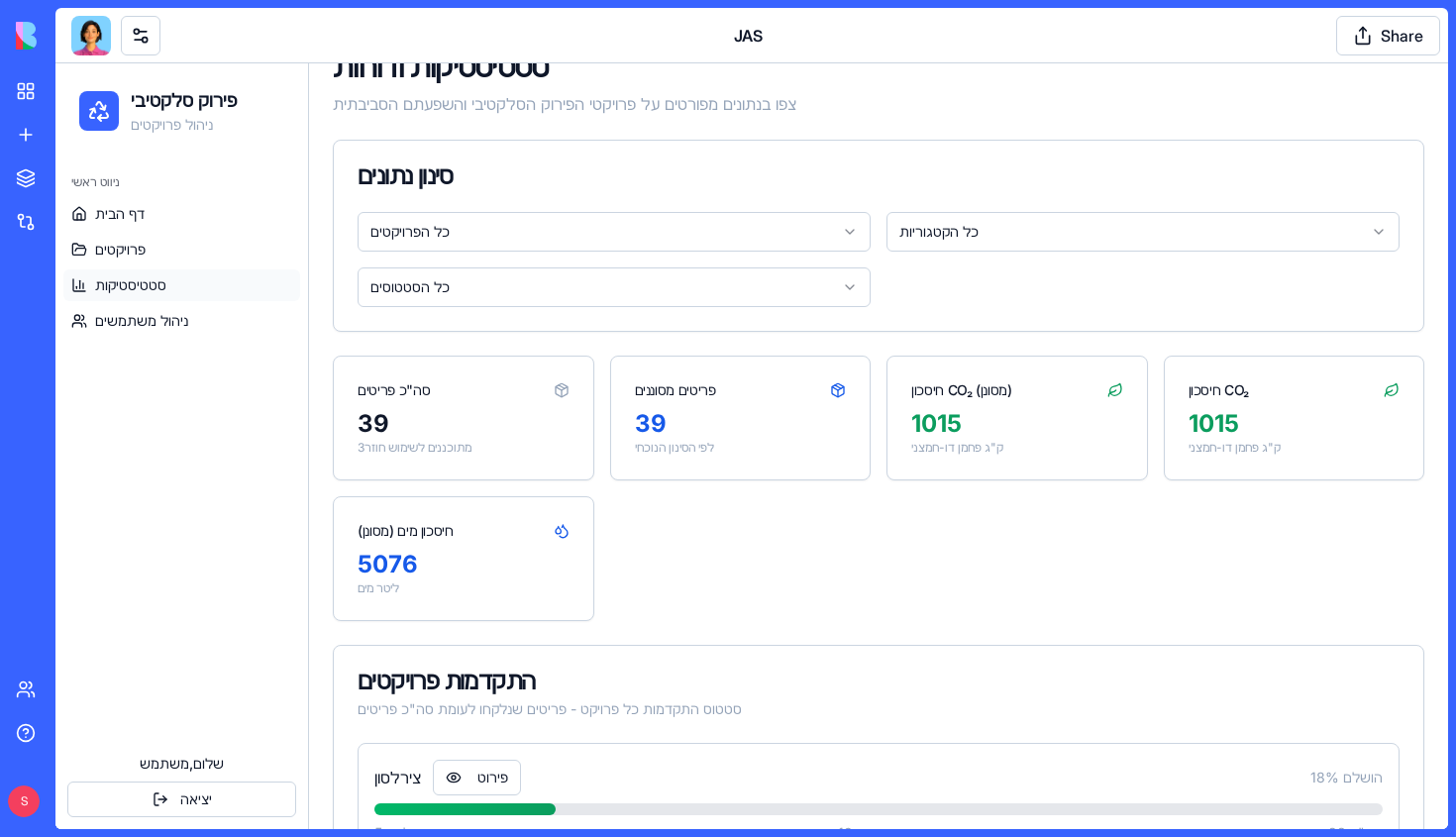 click on "כל הפרויקטים כל הקטגוריות כל הסטטוסים" at bounding box center [879, 271] 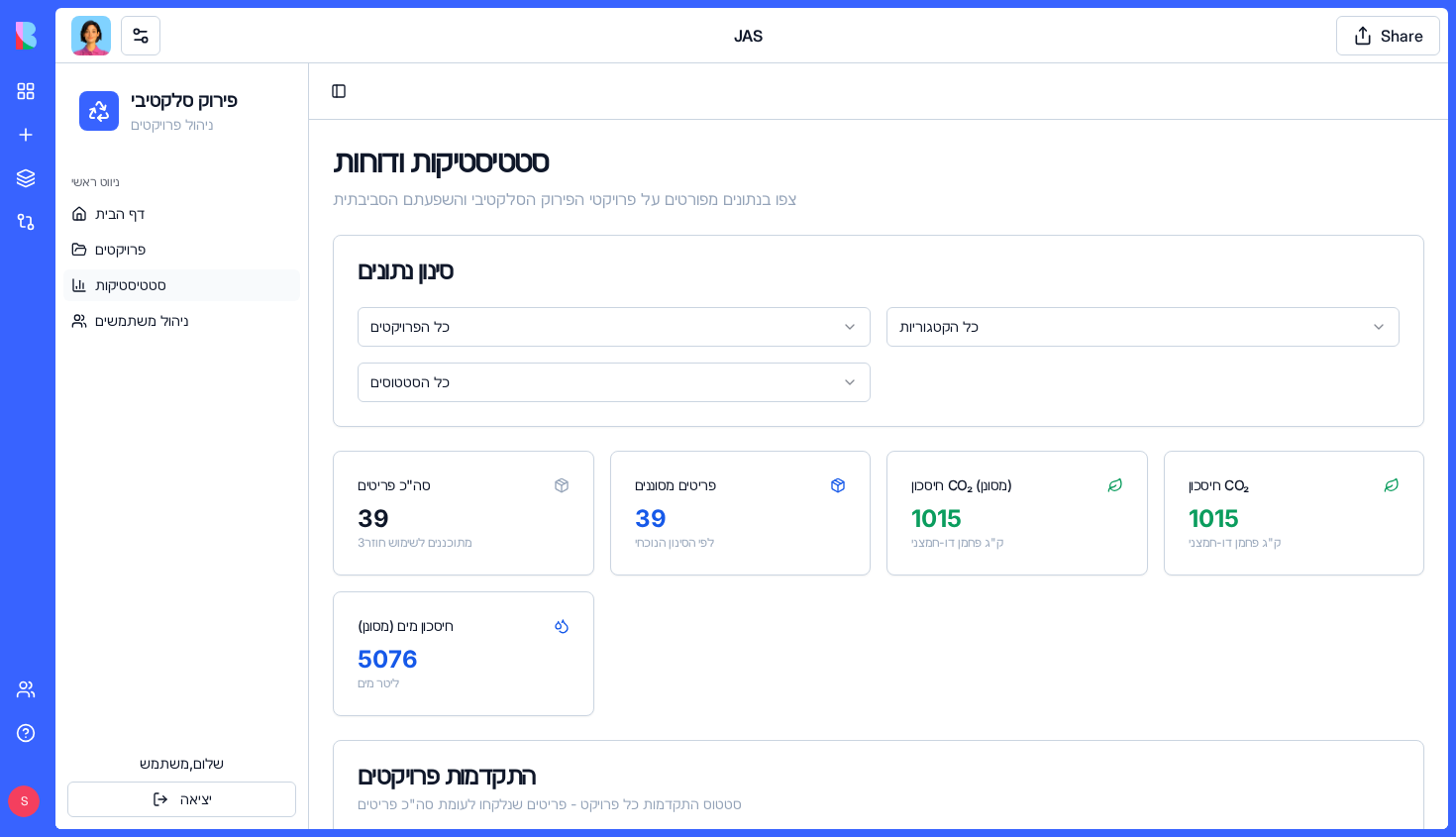 scroll, scrollTop: 0, scrollLeft: 0, axis: both 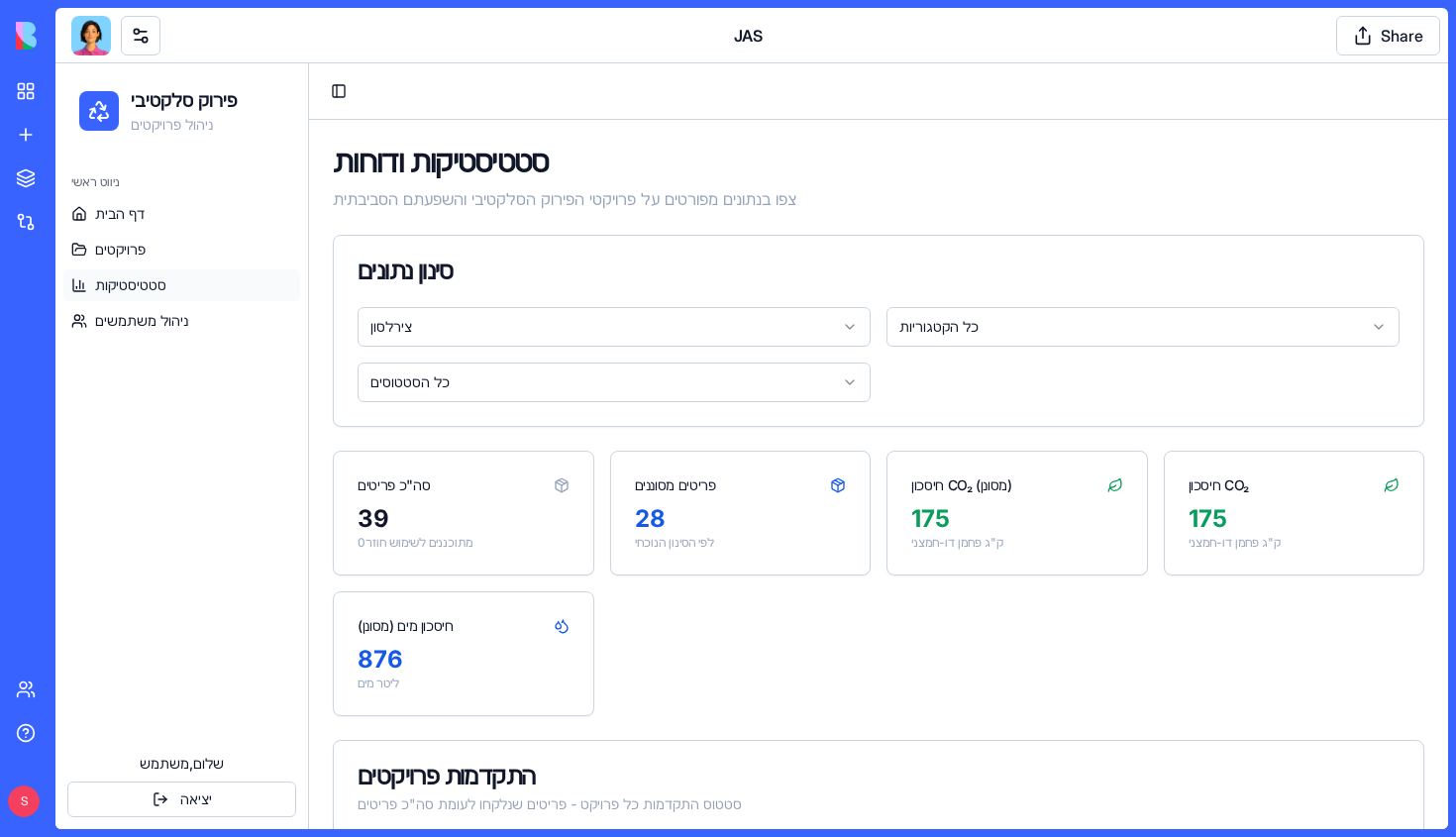 click on "פירוק סלקטיבי ניהול פרויקטים ניווט ראשי דף הבית פרויקטים סטטיסטיקות ניהול משתמשים שלום,  [USER] יציאה Toggle Sidebar סטטיסטיקות ודוחות צפו בנתונים מפורטים על פרויקטי הפירוק הסלקטיבי והשפעתם הסביבתית סינון נתונים צירלסון כל הקטגוריות כל הסטטוסים סה"כ פריטים 39 0  מתוכננים לשימוש חוזר פריטים מסוננים 28 לפי הסינון הנוכחי חיסכון CO₂ (מסונן) 175 ק"ג פחמן דו-חמצני חיסכון CO₂ 175 ק"ג פחמן דו-חמצני חיסכון מים (מסונן) 876 ליטר מים התקדמות פרויקטים סטטוס התקדמות כל פרויקט - פריטים שנלקחו לעומת סה"כ פריטים צירלסון פירוט 18 % הושלם נלקח:  5 בהמתנה:  19 סה"כ:  28 נסיון פירוט 80 % הושלם נלקח:  4" at bounding box center (752, 890) 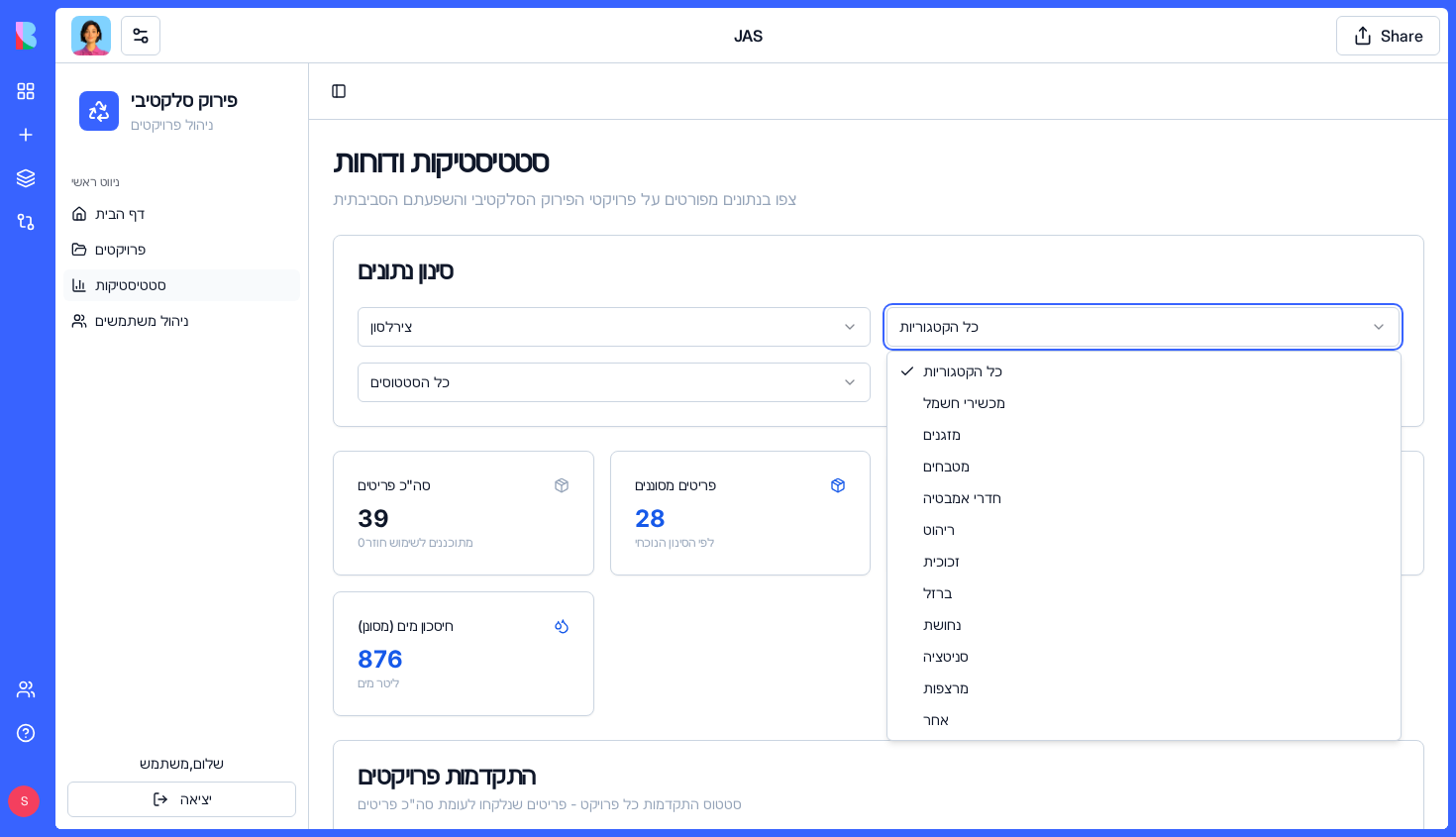 click on "פירוק סלקטיבי ניהול פרויקטים ניווט ראשי דף הבית פרויקטים סטטיסטיקות ניהול משתמשים שלום,  [USER] יציאה Toggle Sidebar סטטיסטיקות ודוחות צפו בנתונים מפורטים על פרויקטי הפירוק הסלקטיבי והשפעתם הסביבתית סינון נתונים צירלסון כל הקטגוריות כל הסטטוסים סה"כ פריטים 39 0  מתוכננים לשימוש חוזר פריטים מסוננים 28 לפי הסינון הנוכחי חיסכון CO₂ (מסונן) 175 ק"ג פחמן דו-חמצני חיסכון CO₂ 175 ק"ג פחמן דו-חמצני חיסכון מים (מסונן) 876 ליטר מים התקדמות פרויקטים סטטוס התקדמות כל פרויקט - פריטים שנלקחו לעומת סה"כ פריטים צירלסון פירוט 18 % הושלם נלקח:  5 בהמתנה:  19 סה"כ:  28 נסיון פירוט 80 % הושלם נלקח:  4" at bounding box center [752, 890] 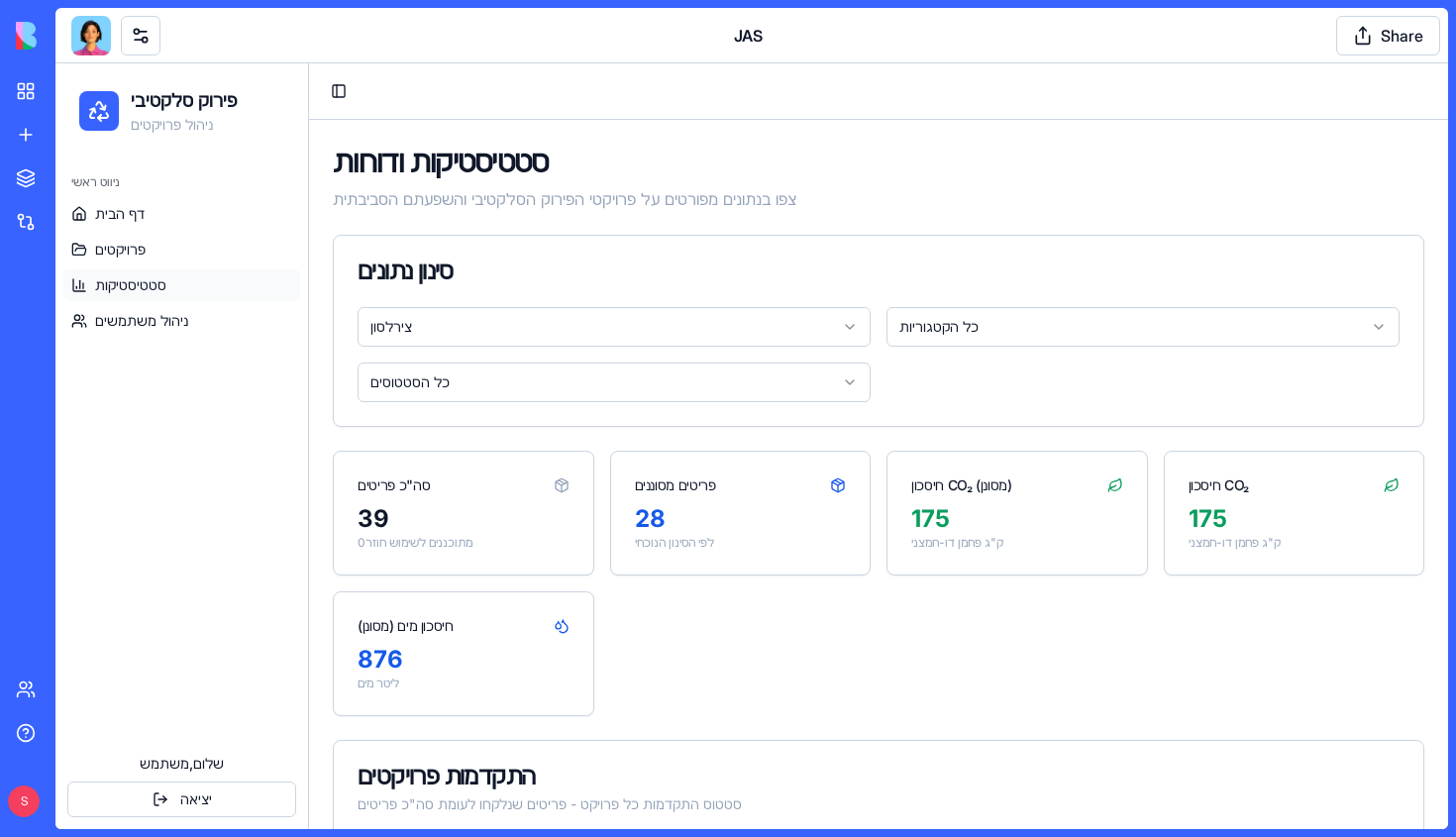 click on "פירוק סלקטיבי ניהול פרויקטים ניווט ראשי דף הבית פרויקטים סטטיסטיקות ניהול משתמשים שלום,  [USER] יציאה Toggle Sidebar סטטיסטיקות ודוחות צפו בנתונים מפורטים על פרויקטי הפירוק הסלקטיבי והשפעתם הסביבתית סינון נתונים צירלסון כל הקטגוריות כל הסטטוסים סה"כ פריטים 39 0  מתוכננים לשימוש חוזר פריטים מסוננים 28 לפי הסינון הנוכחי חיסכון CO₂ (מסונן) 175 ק"ג פחמן דו-חמצני חיסכון CO₂ 175 ק"ג פחמן דו-חמצני חיסכון מים (מסונן) 876 ליטר מים התקדמות פרויקטים סטטוס התקדמות כל פרויקט - פריטים שנלקחו לעומת סה"כ פריטים צירלסון פירוט 18 % הושלם נלקח:  5 בהמתנה:  19 סה"כ:  28 נסיון פירוט 80 % הושלם נלקח:  4" at bounding box center (752, 890) 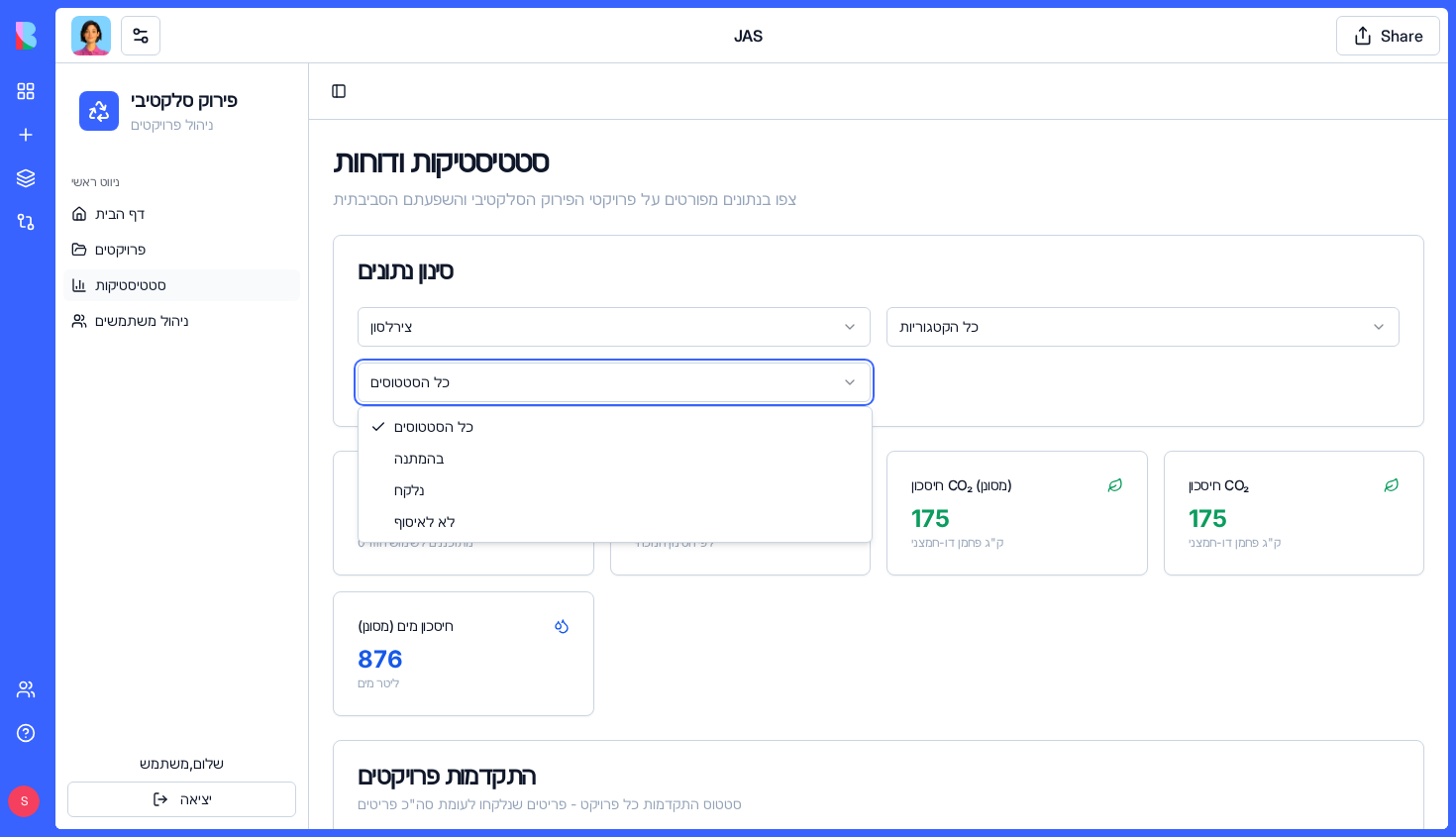 click on "פירוק סלקטיבי ניהול פרויקטים ניווט ראשי דף הבית פרויקטים סטטיסטיקות ניהול משתמשים שלום,  [USER] יציאה Toggle Sidebar סטטיסטיקות ודוחות צפו בנתונים מפורטים על פרויקטי הפירוק הסלקטיבי והשפעתם הסביבתית סינון נתונים צירלסון כל הקטגוריות כל הסטטוסים סה"כ פריטים 39 0  מתוכננים לשימוש חוזר פריטים מסוננים 28 לפי הסינון הנוכחי חיסכון CO₂ (מסונן) 175 ק"ג פחמן דו-חמצני חיסכון CO₂ 175 ק"ג פחמן דו-חמצני חיסכון מים (מסונן) 876 ליטר מים התקדמות פרויקטים סטטוס התקדמות כל פרויקט - פריטים שנלקחו לעומת סה"כ פריטים צירלסון פירוט 18 % הושלם נלקח:  5 בהמתנה:  19 סה"כ:  28 נסיון פירוט 80 % הושלם נלקח:  4" at bounding box center (752, 890) 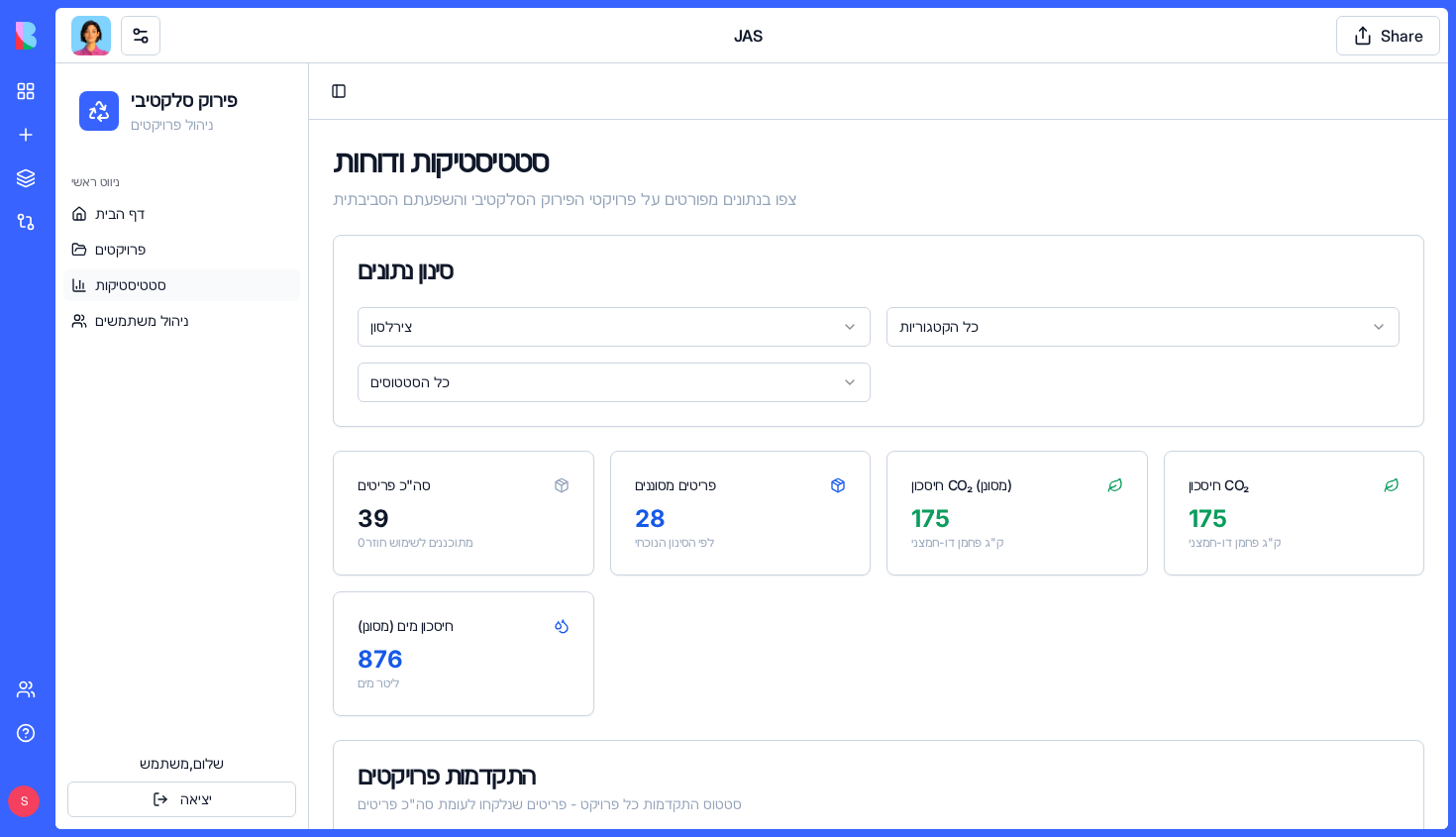 click on "פירוק סלקטיבי ניהול פרויקטים ניווט ראשי דף הבית פרויקטים סטטיסטיקות ניהול משתמשים שלום,  [USER] יציאה Toggle Sidebar סטטיסטיקות ודוחות צפו בנתונים מפורטים על פרויקטי הפירוק הסלקטיבי והשפעתם הסביבתית סינון נתונים צירלסון כל הקטגוריות כל הסטטוסים סה"כ פריטים 39 0  מתוכננים לשימוש חוזר פריטים מסוננים 28 לפי הסינון הנוכחי חיסכון CO₂ (מסונן) 175 ק"ג פחמן דו-חמצני חיסכון CO₂ 175 ק"ג פחמן דו-חמצני חיסכון מים (מסונן) 876 ליטר מים התקדמות פרויקטים סטטוס התקדמות כל פרויקט - פריטים שנלקחו לעומת סה"כ פריטים צירלסון פירוט 18 % הושלם נלקח:  5 בהמתנה:  19 סה"כ:  28 נסיון פירוט 80 % הושלם נלקח:  4" at bounding box center [752, 890] 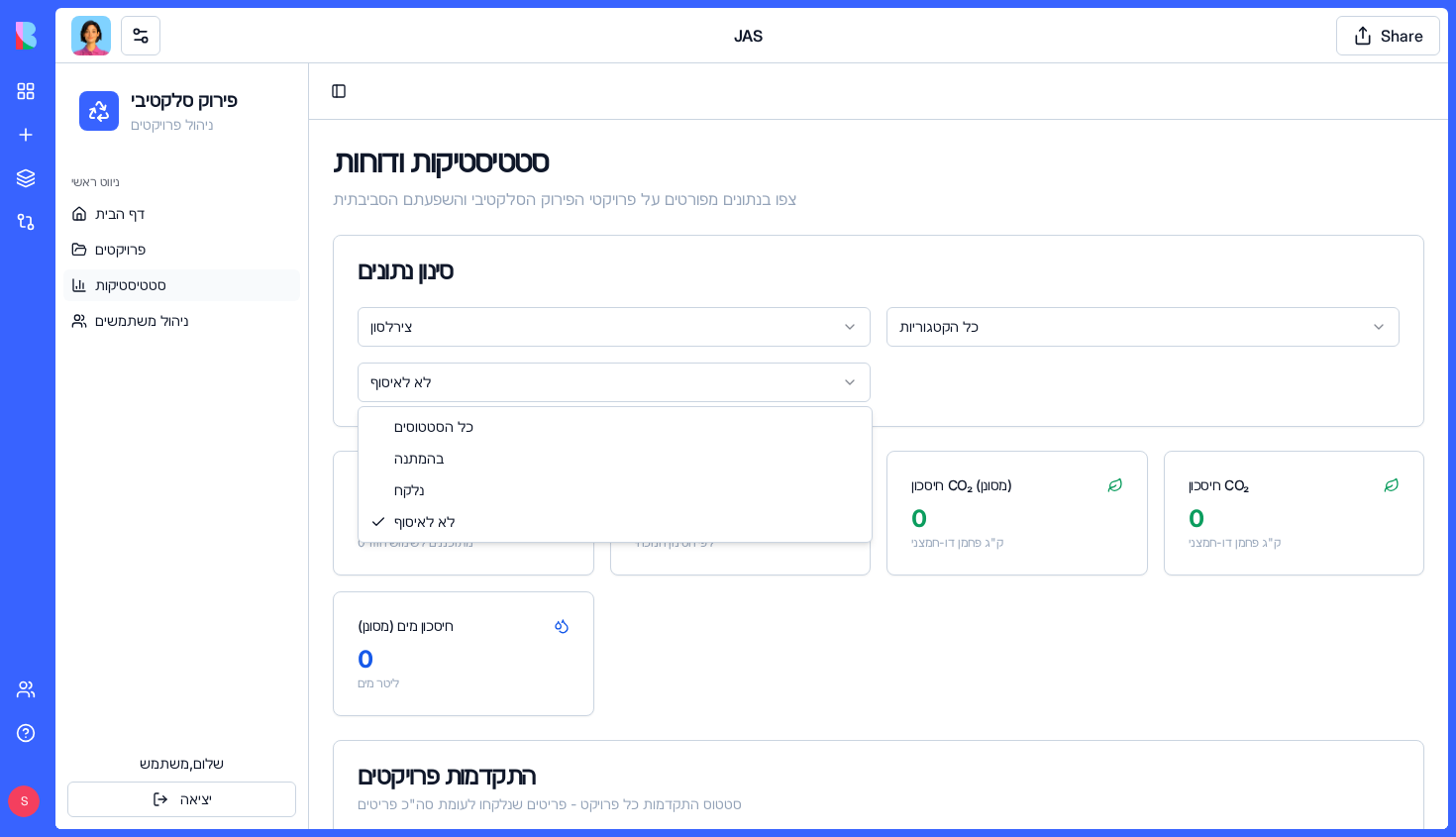 click on "פירוק סלקטיבי ניהול פרויקטים ניווט ראשי דף הבית פרויקטים סטטיסטיקות ניהול משתמשים שלום,  [USER] יציאה Toggle Sidebar סטטיסטיקות ודוחות צפו בנתונים מפורטים על פרויקטי הפירוק הסלקטיבי והשפעתם הסביבתית סינון נתונים צירלסון כל הקטגוריות לא לאיסוף סה"כ פריטים 39 0  מתוכננים לשימוש חוזר פריטים מסוננים 4 לפי הסינון הנוכחי חיסכון CO₂ (מסונן) 0 ק"ג פחמן דו-חמצני חיסכון CO₂ 0 ק"ג פחמן דו-חמצני חיסכון מים (מסונן) 0 ליטר מים התקדמות פרויקטים סטטוס התקדמות כל פרויקט - פריטים שנלקחו לעומת סה"כ פריטים צירלסון פירוט 18 % הושלם נלקח:  5 בהמתנה:  19 סה"כ:  28 נסיון פירוט 80 % הושלם נלקח:  4 1 סה"כ:" at bounding box center [752, 890] 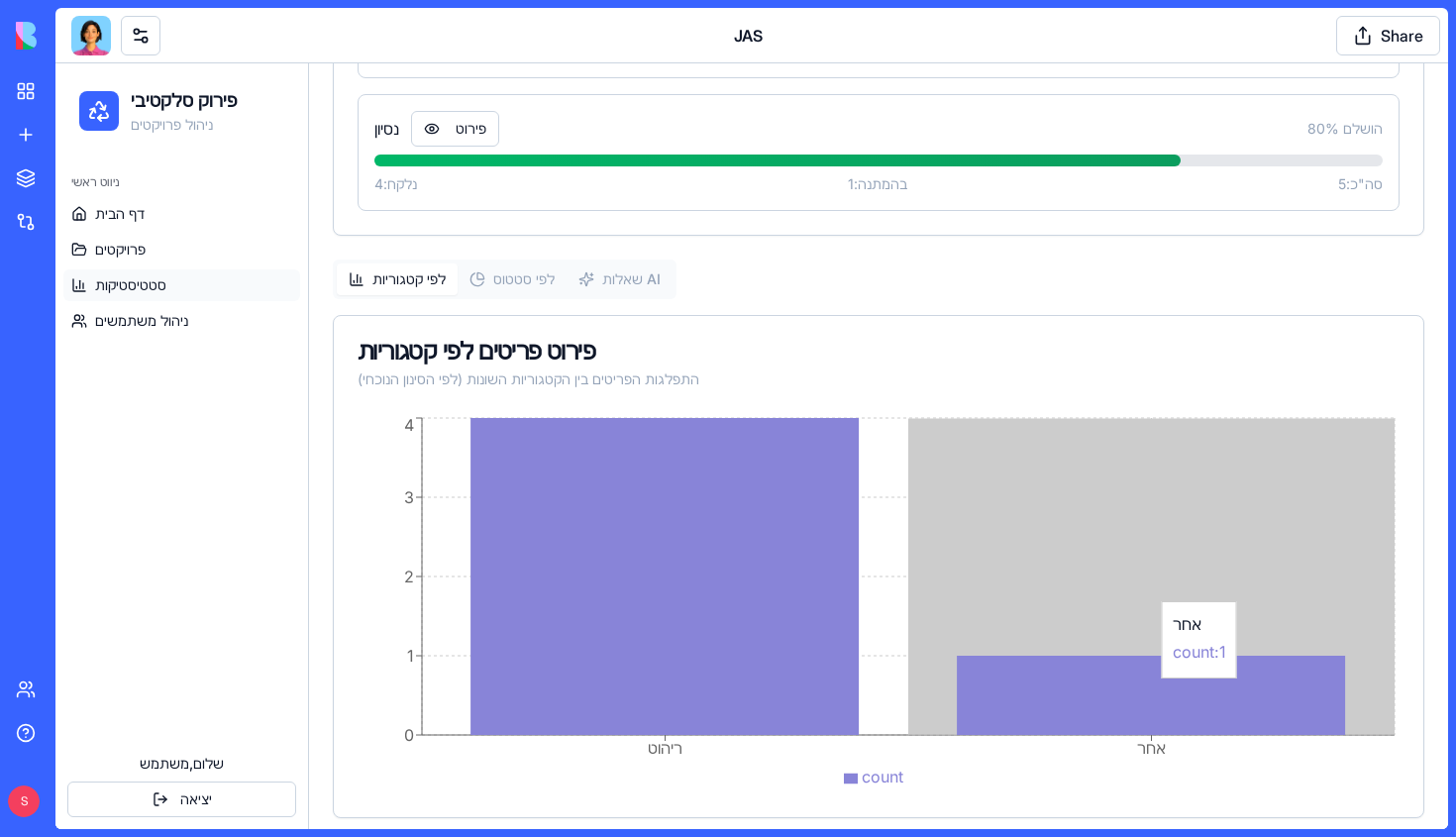 scroll, scrollTop: 869, scrollLeft: 0, axis: vertical 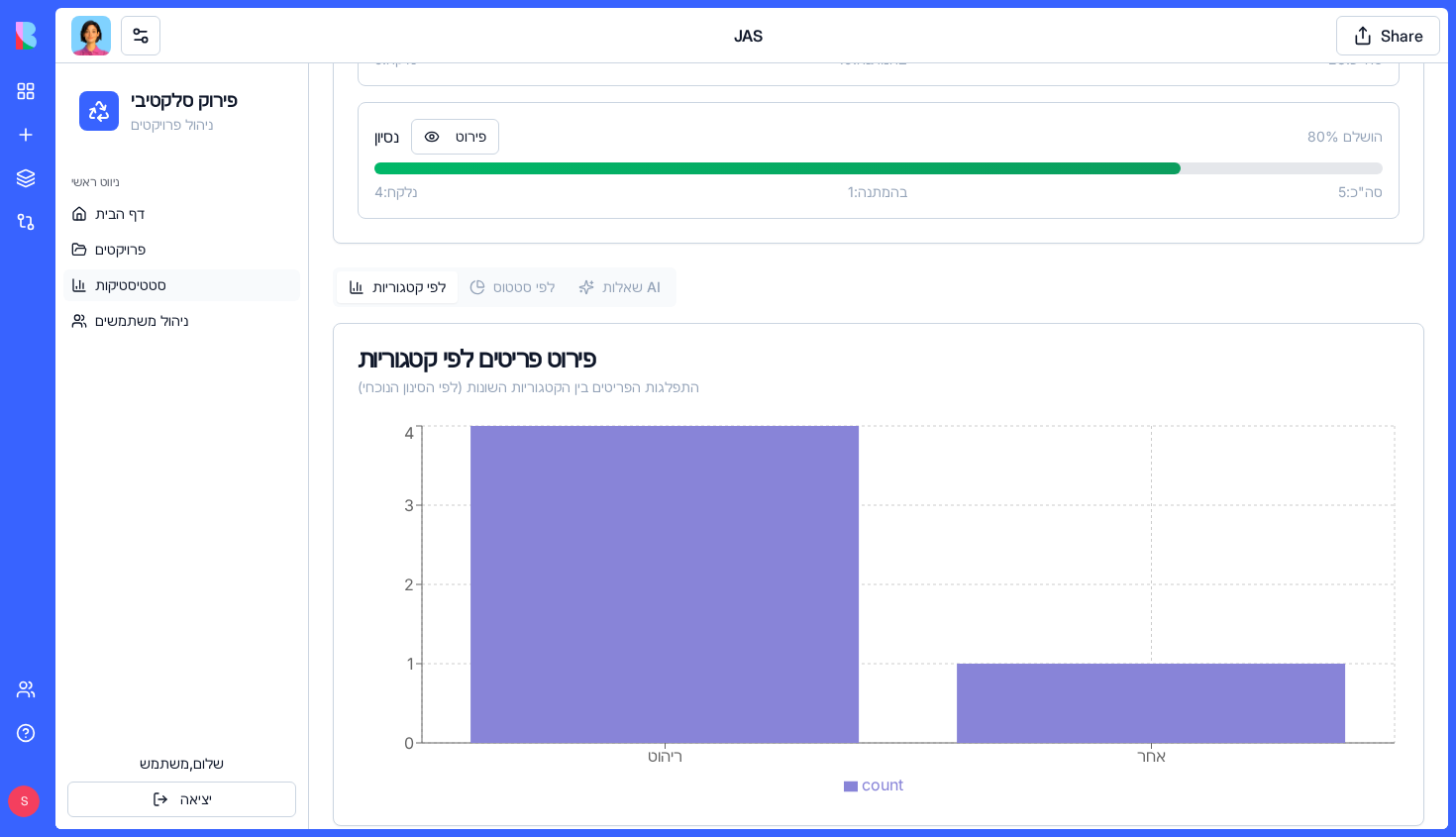 click on "לפי סטטוס" at bounding box center (512, 287) 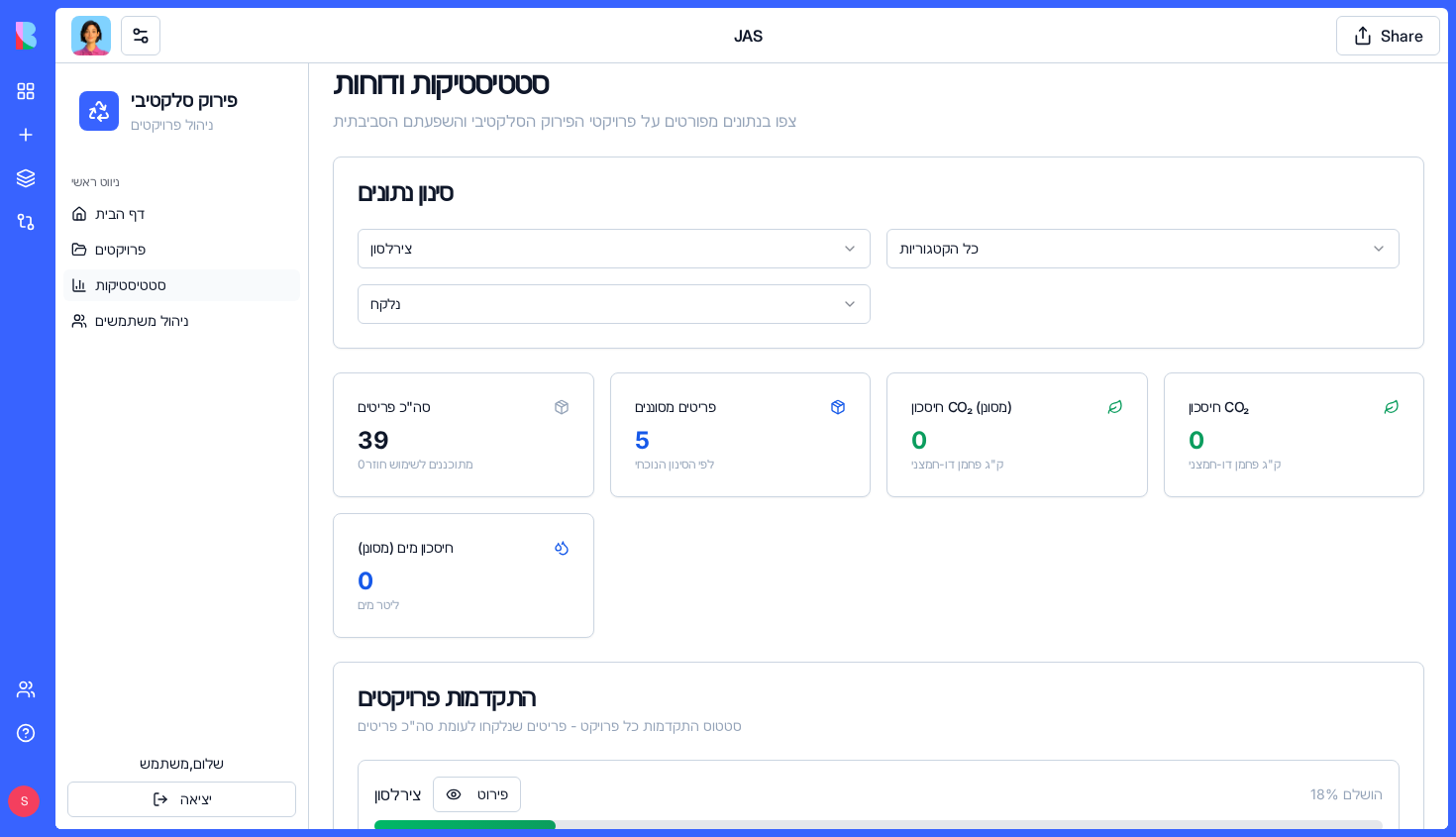 scroll, scrollTop: 15, scrollLeft: 0, axis: vertical 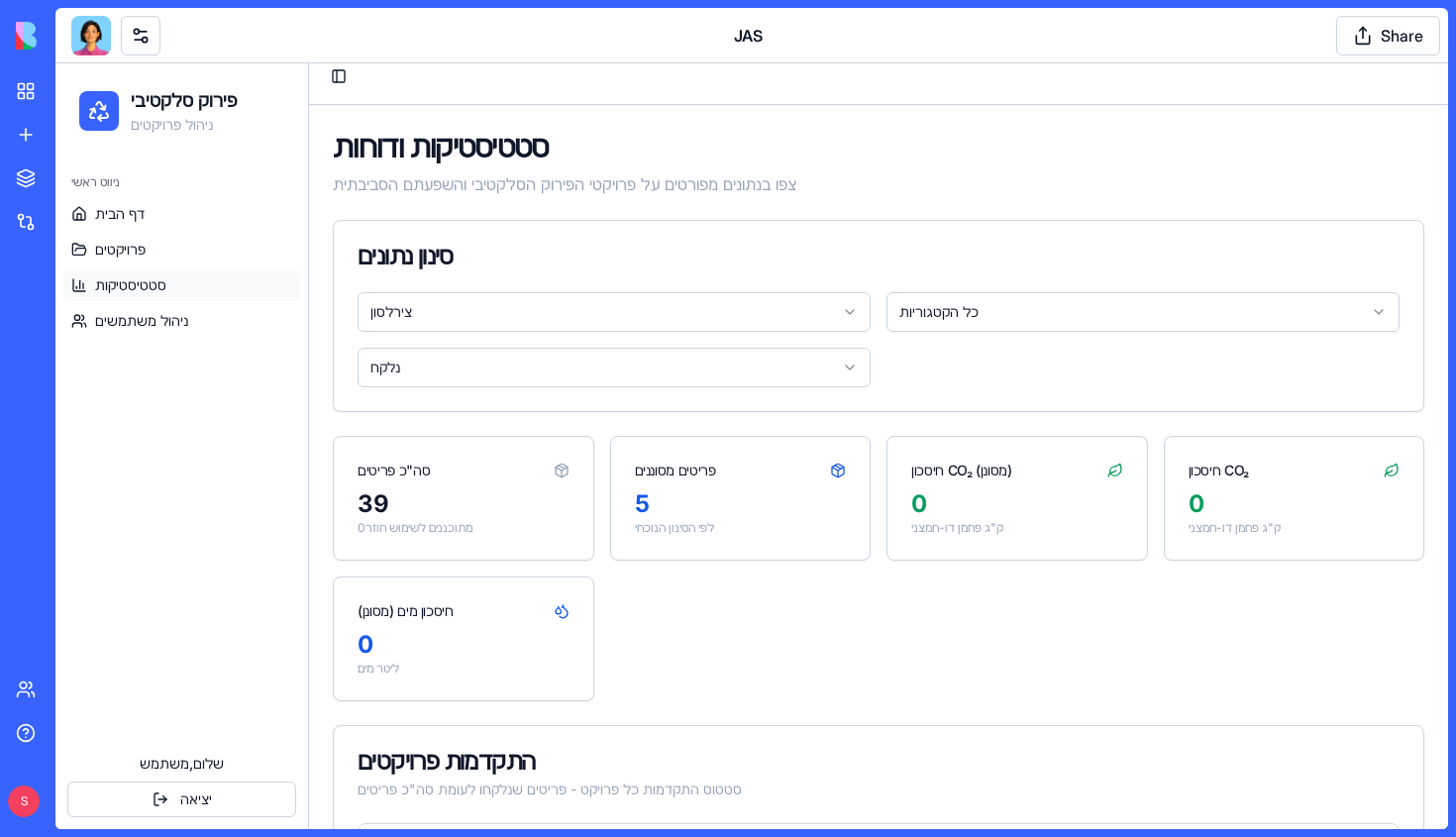 click on "צירלסון כל הקטגוריות נלקח" at bounding box center [879, 340] 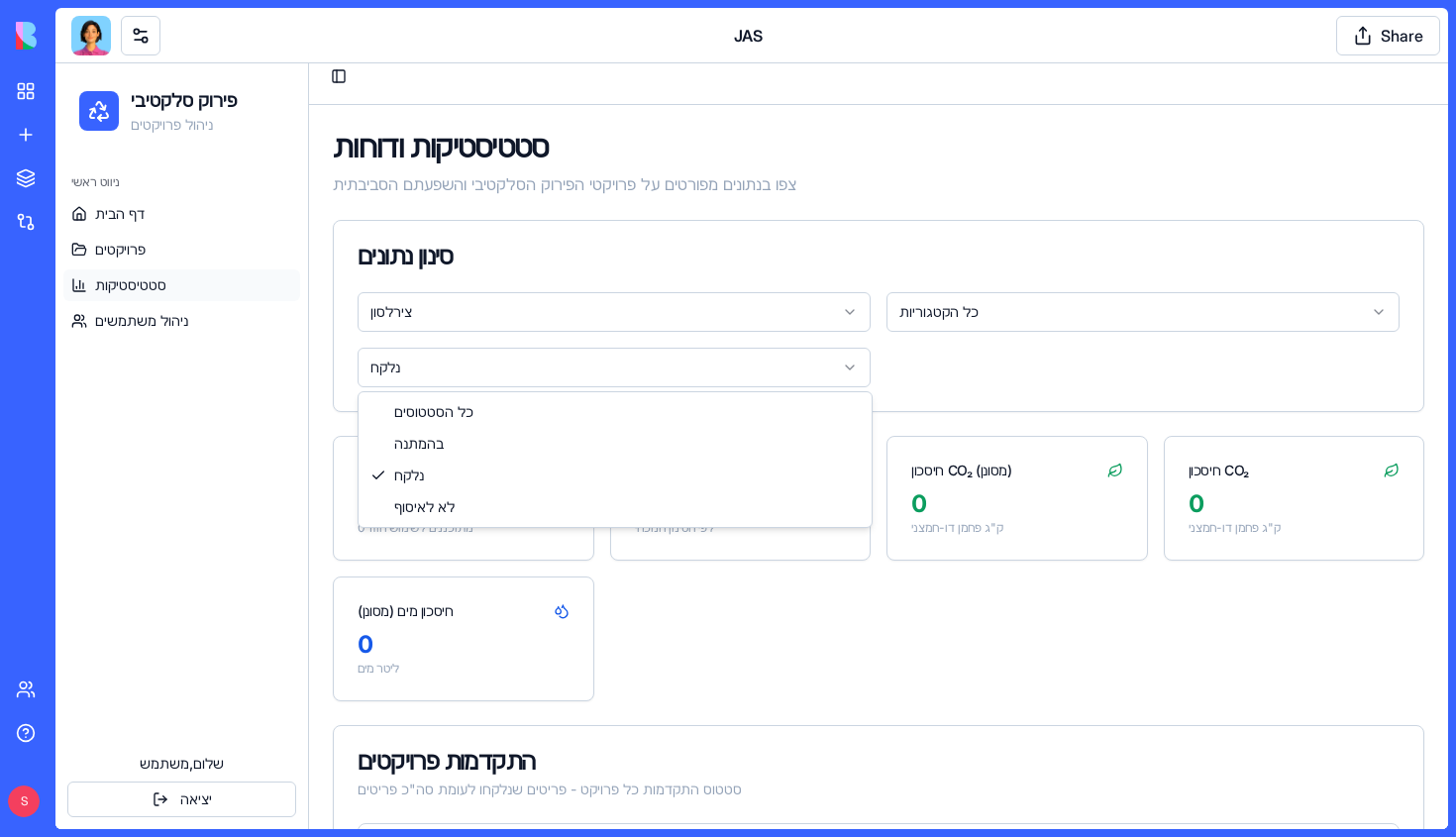 click on "פירוק סלקטיבי ניהול פרויקטים ניווט ראשי דף הבית פרויקטים סטטיסטיקות ניהול משתמשים שלום,  [USER] יציאה Toggle Sidebar סטטיסטיקות ודוחות צפו בנתונים מפורטים על פרויקטי הפירוק הסלקטיבי והשפעתם הסביבתית סינון נתונים צירלסון כל הקטגוריות נלקח סה"כ פריטים 39 0  מתוכננים לשימוש חוזר פריטים מסוננים 5 לפי הסינון הנוכחי חיסכון CO₂ (מסונן) 0 ק"ג פחמן דו-חמצני חיסכון CO₂ 0 ק"ג פחמן דו-חמצני חיסכון מים (מסונן) 0 ליטר מים התקדמות פרויקטים סטטוס התקדמות כל פרויקט - פריטים שנלקחו לעומת סה"כ פריטים צירלסון פירוט 18 % הושלם נלקח:  5 בהמתנה:  19 סה"כ:  28 נסיון פירוט 80 % הושלם נלקח:  4 בהמתנה:  1 5 3" at bounding box center (752, 876) 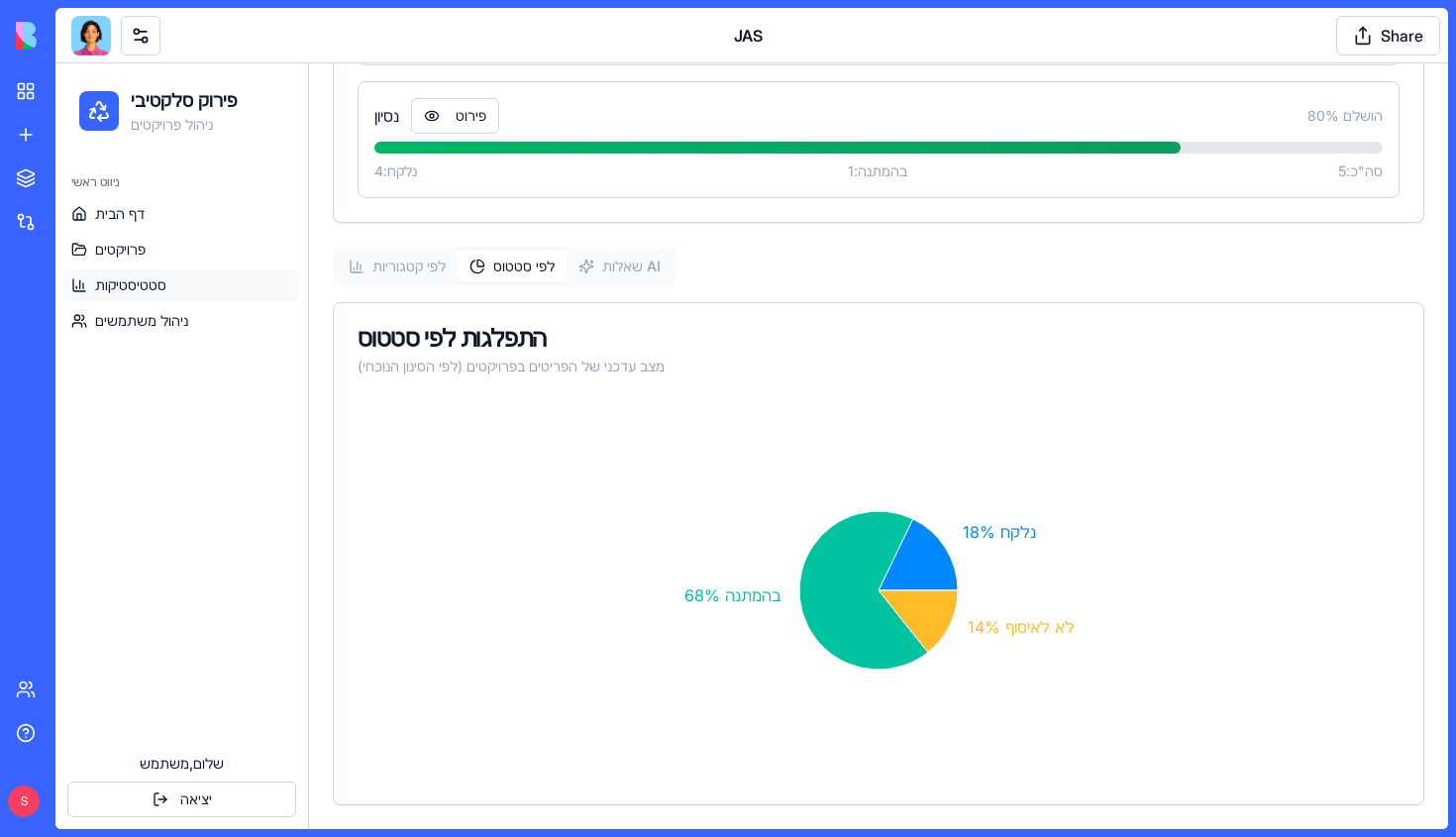scroll, scrollTop: 0, scrollLeft: 0, axis: both 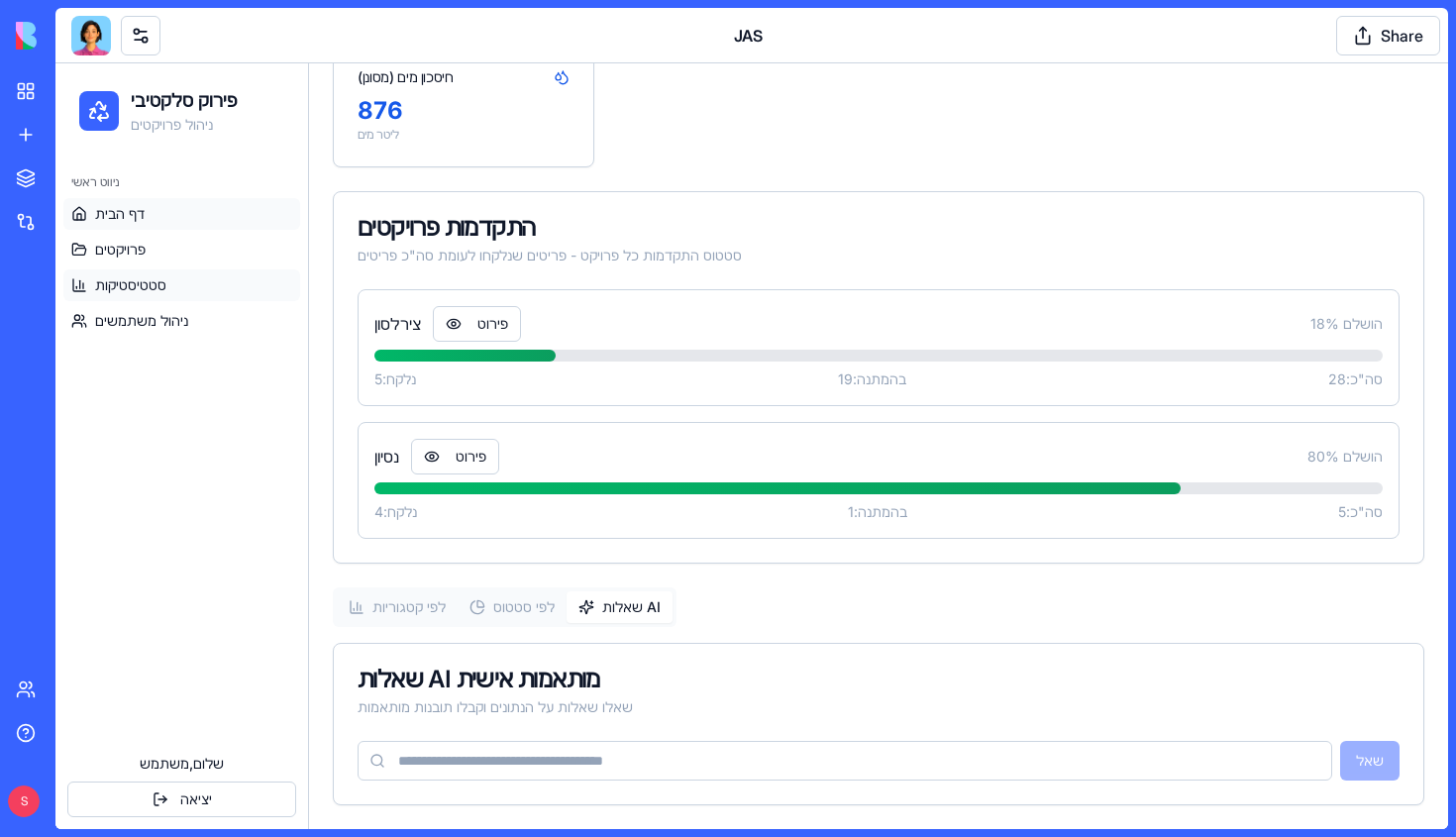 click on "דף הבית" at bounding box center [181, 214] 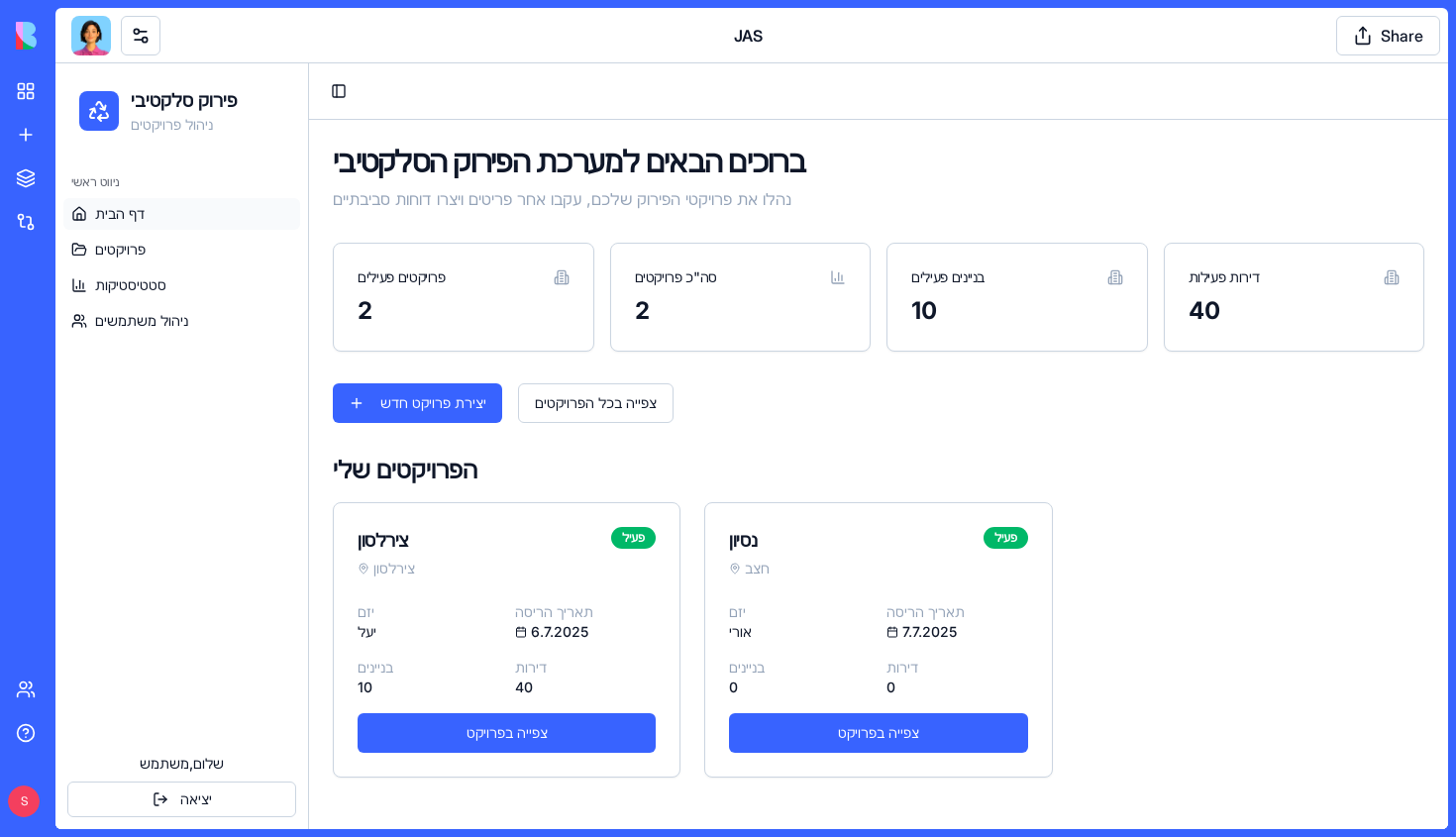 scroll, scrollTop: 0, scrollLeft: 0, axis: both 